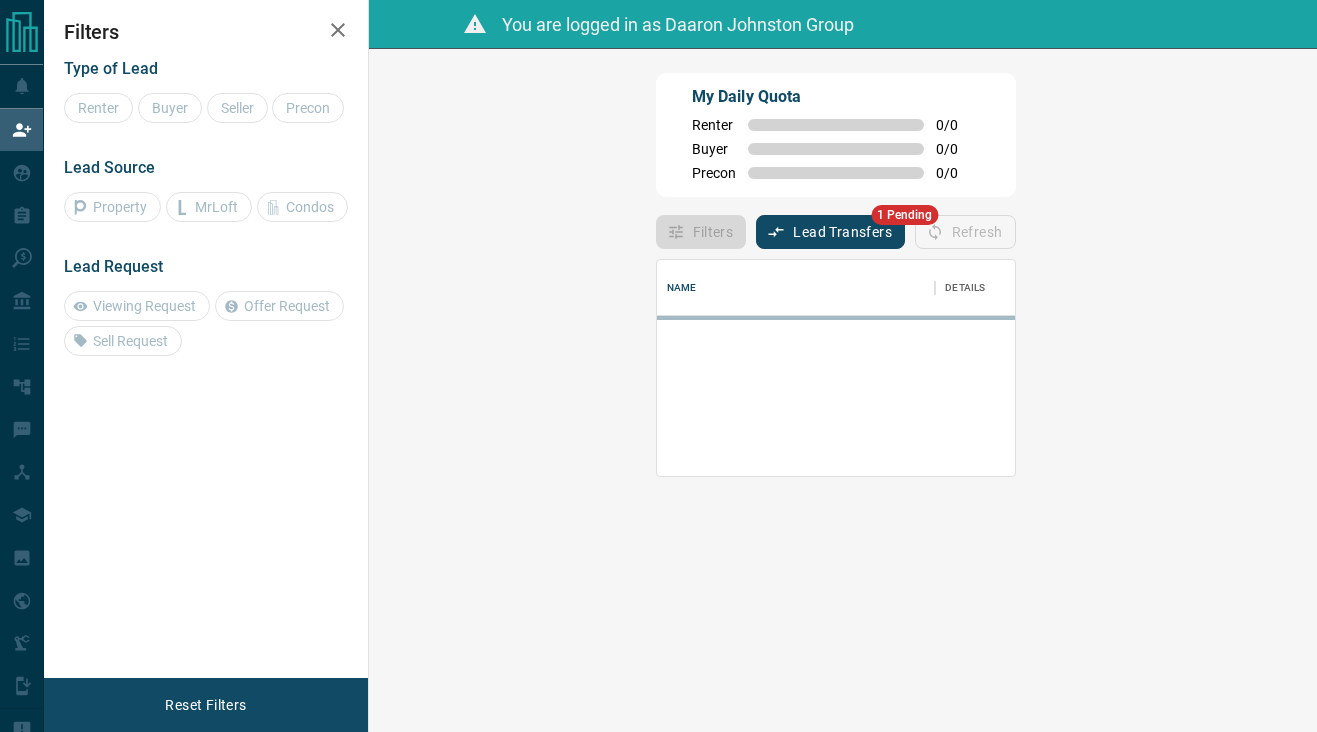 scroll, scrollTop: 0, scrollLeft: 0, axis: both 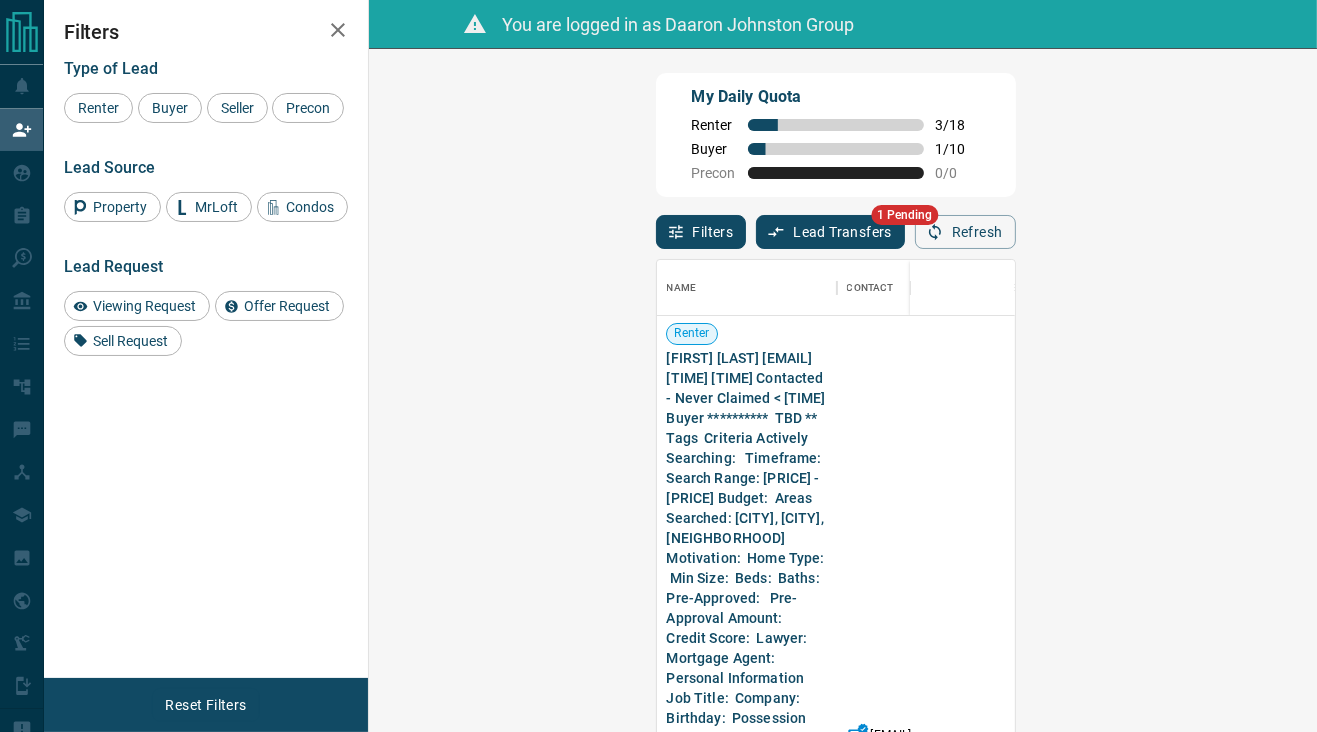 click on "My Daily Quota Renter 3 / 18 Buyer 1 / 10 Precon 0 / 0" at bounding box center (836, 135) 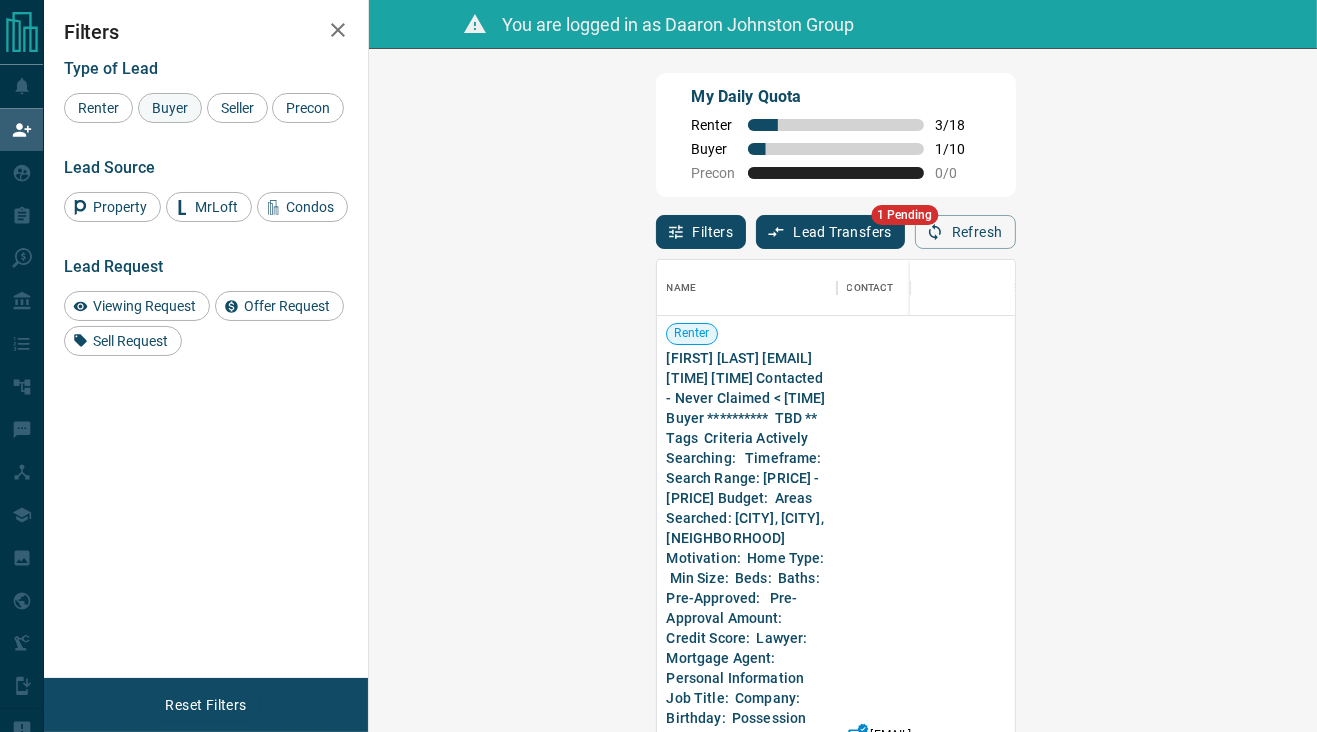 click on "Buyer" at bounding box center [170, 108] 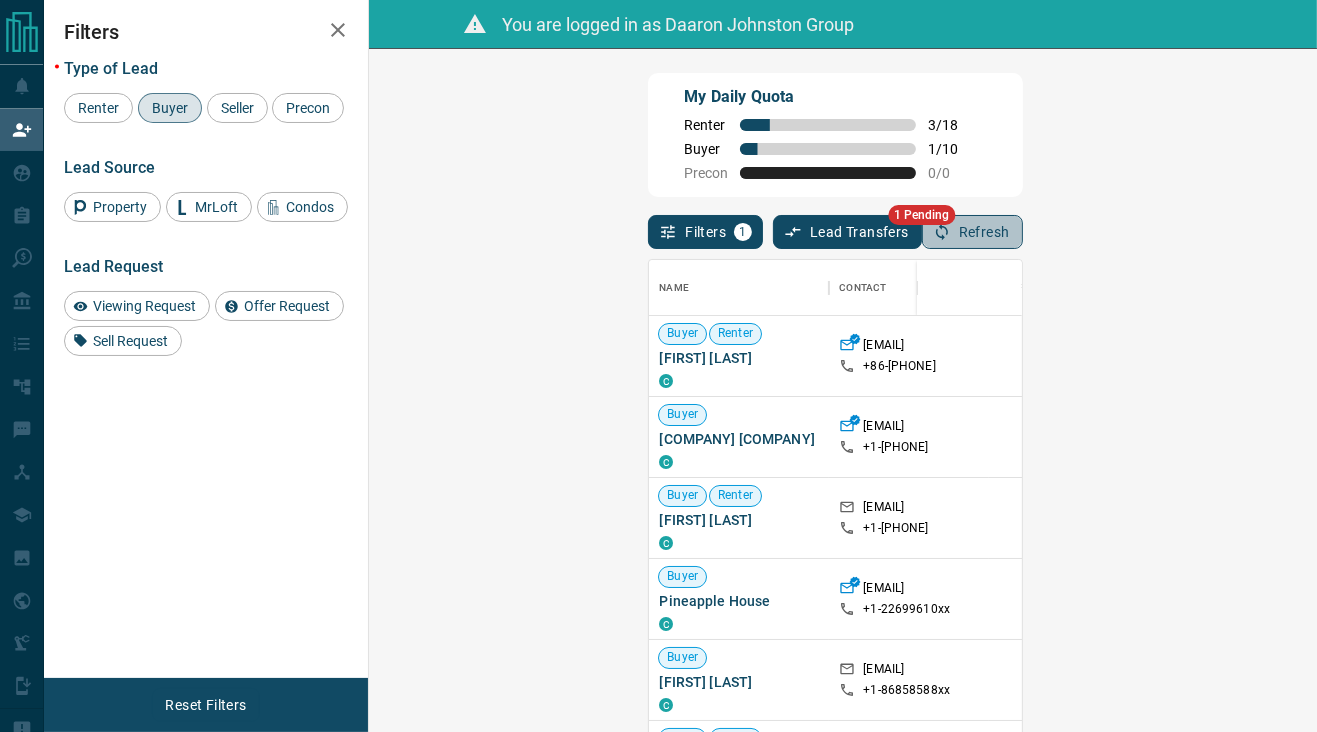 click 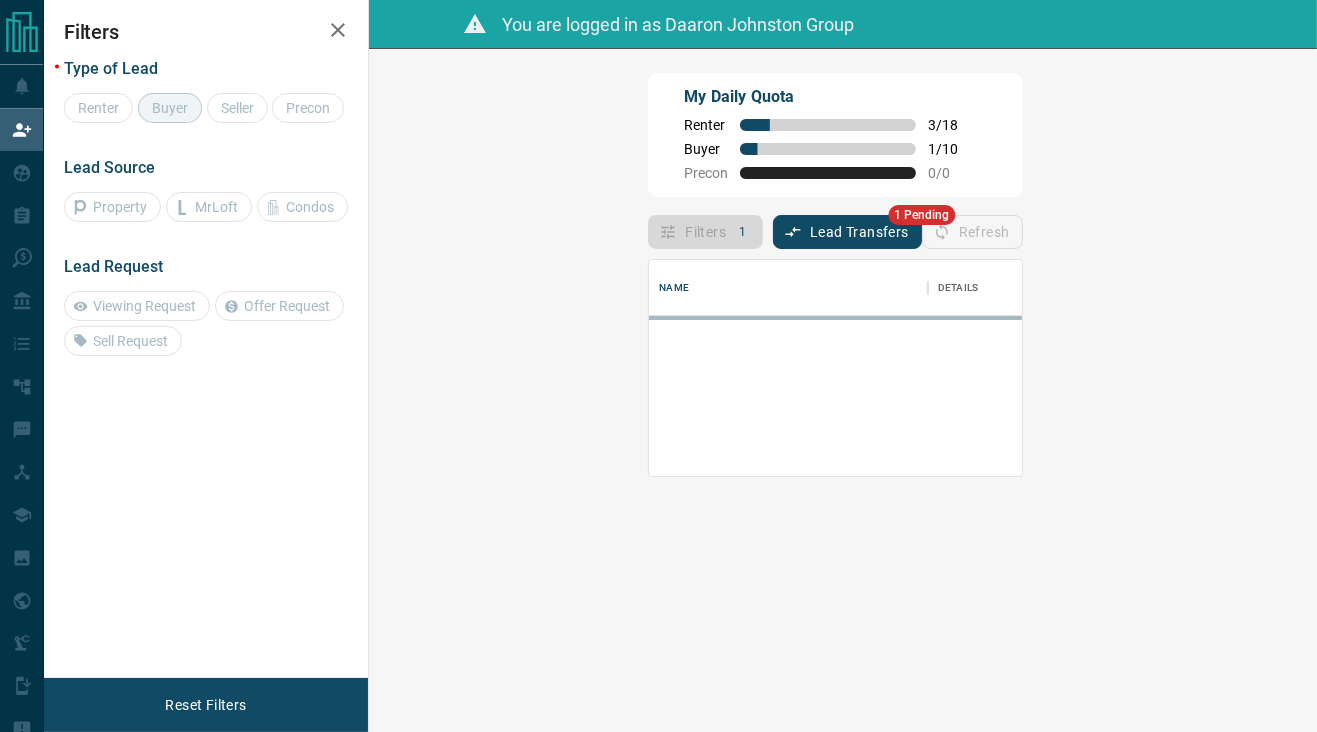 scroll, scrollTop: 16, scrollLeft: 16, axis: both 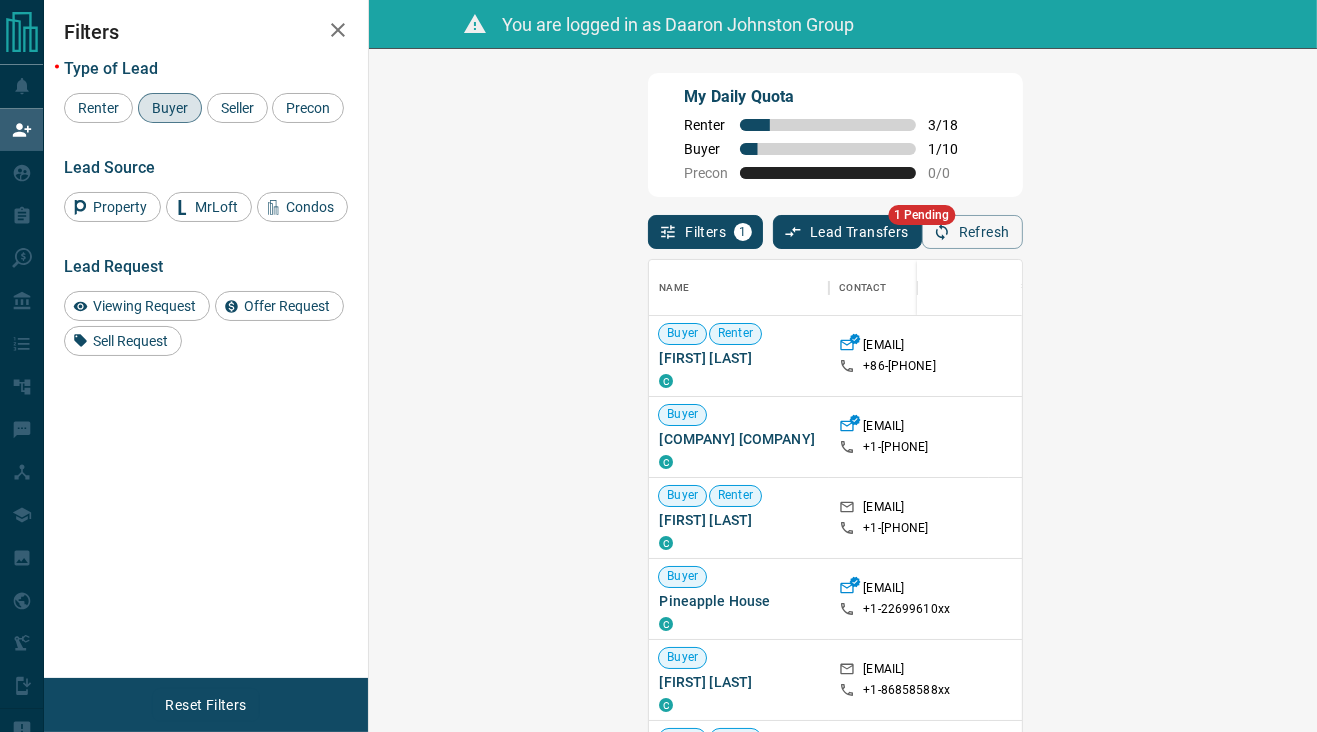 click on "Refresh" at bounding box center [972, 232] 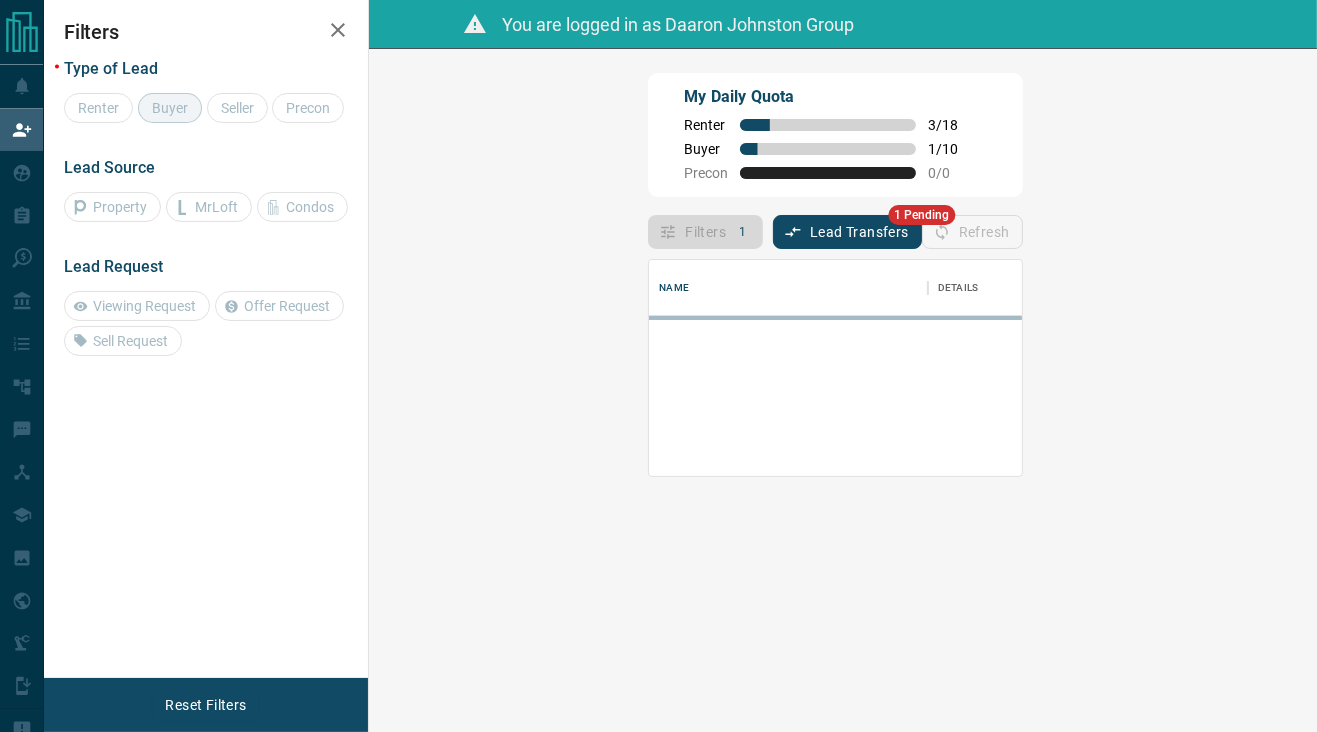 scroll, scrollTop: 0, scrollLeft: 0, axis: both 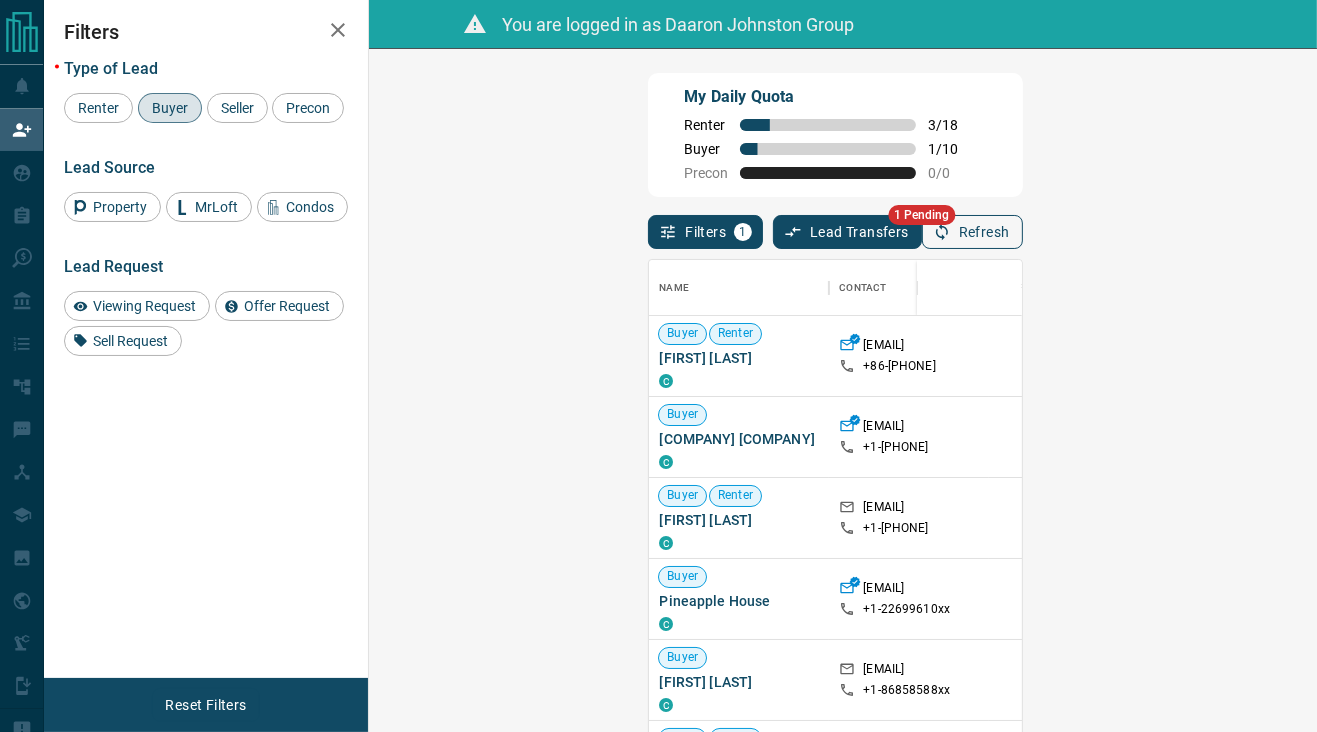 click on "Refresh" at bounding box center (972, 232) 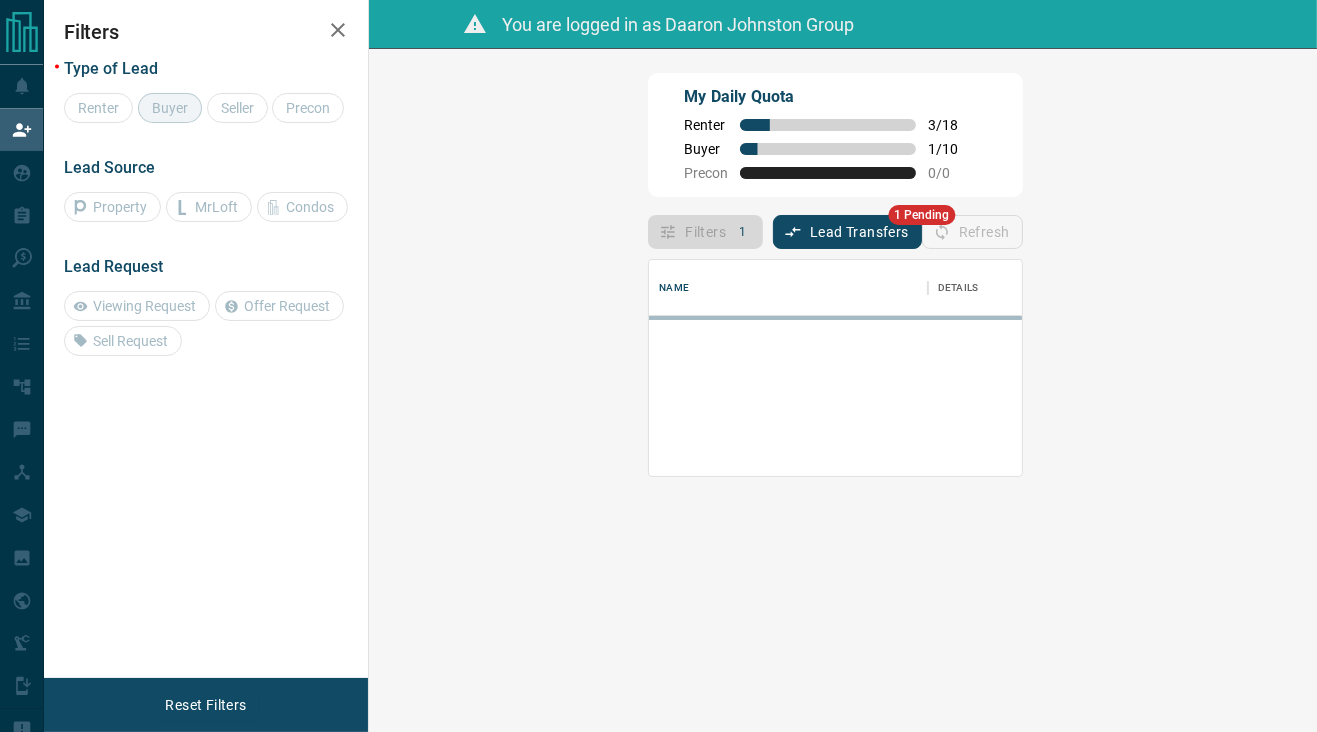scroll, scrollTop: 16, scrollLeft: 16, axis: both 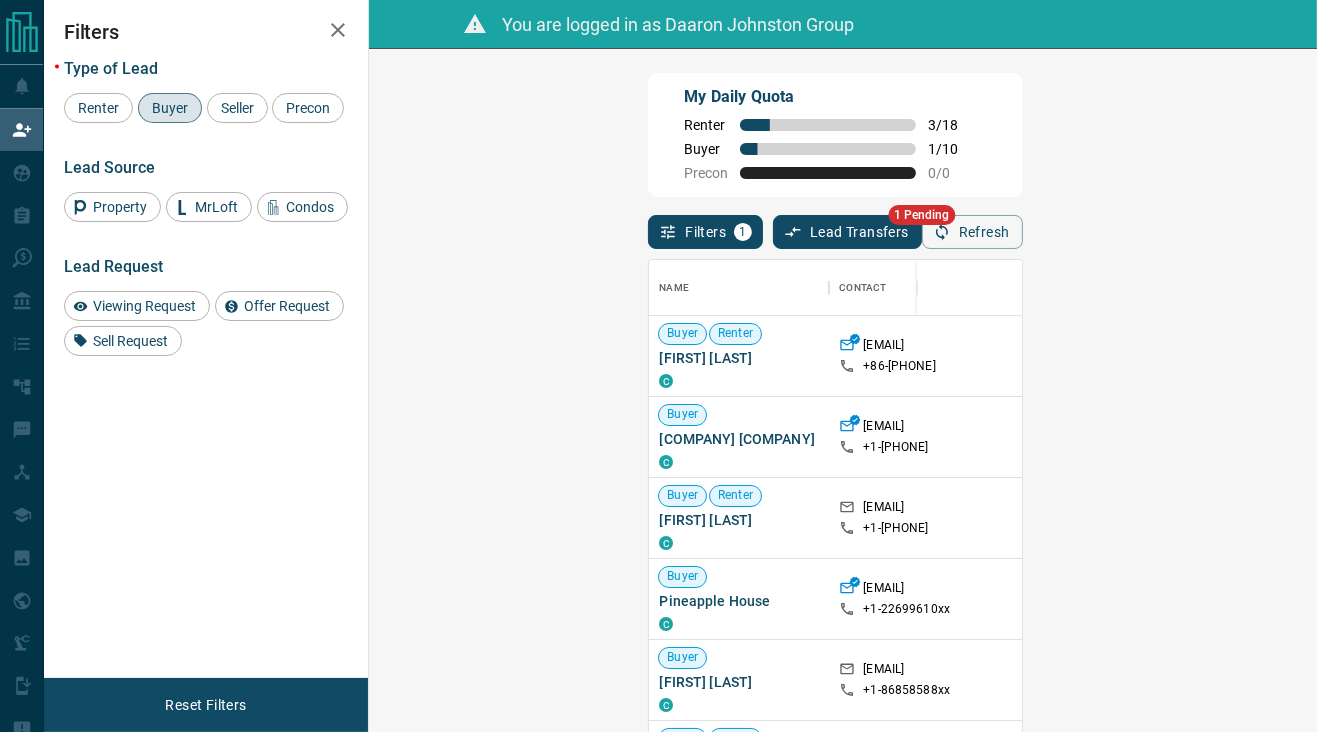 click on "My Daily Quota Renter 3 / 18 Buyer 1 / 10 Precon 0 / 0" at bounding box center (835, 135) 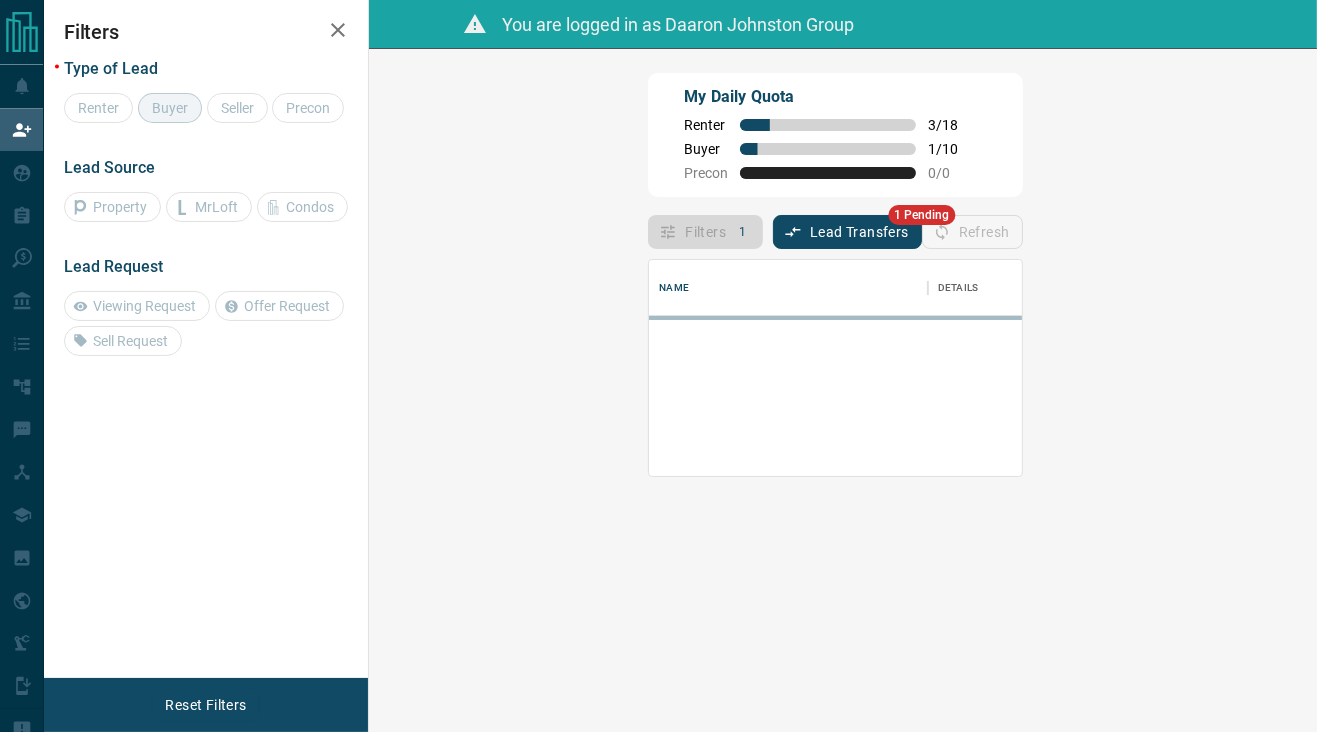 scroll, scrollTop: 16, scrollLeft: 16, axis: both 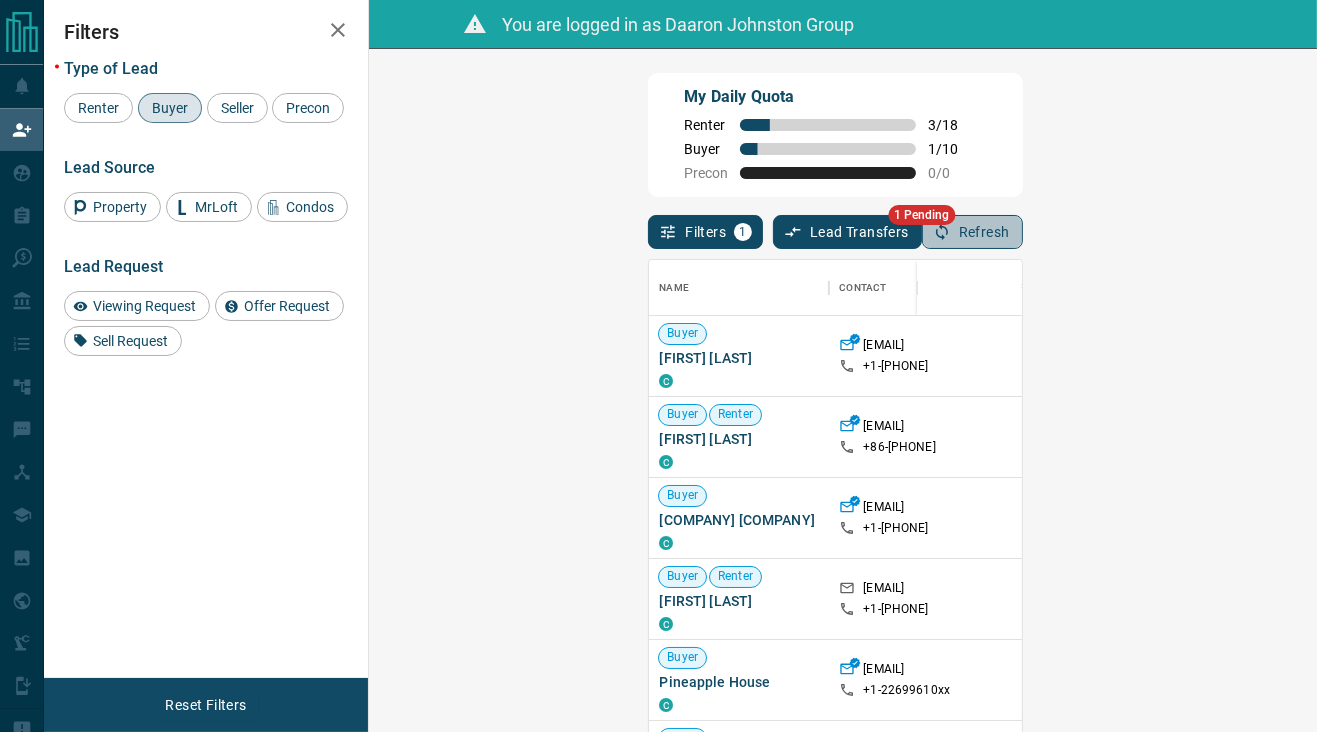 click on "Refresh" at bounding box center (972, 232) 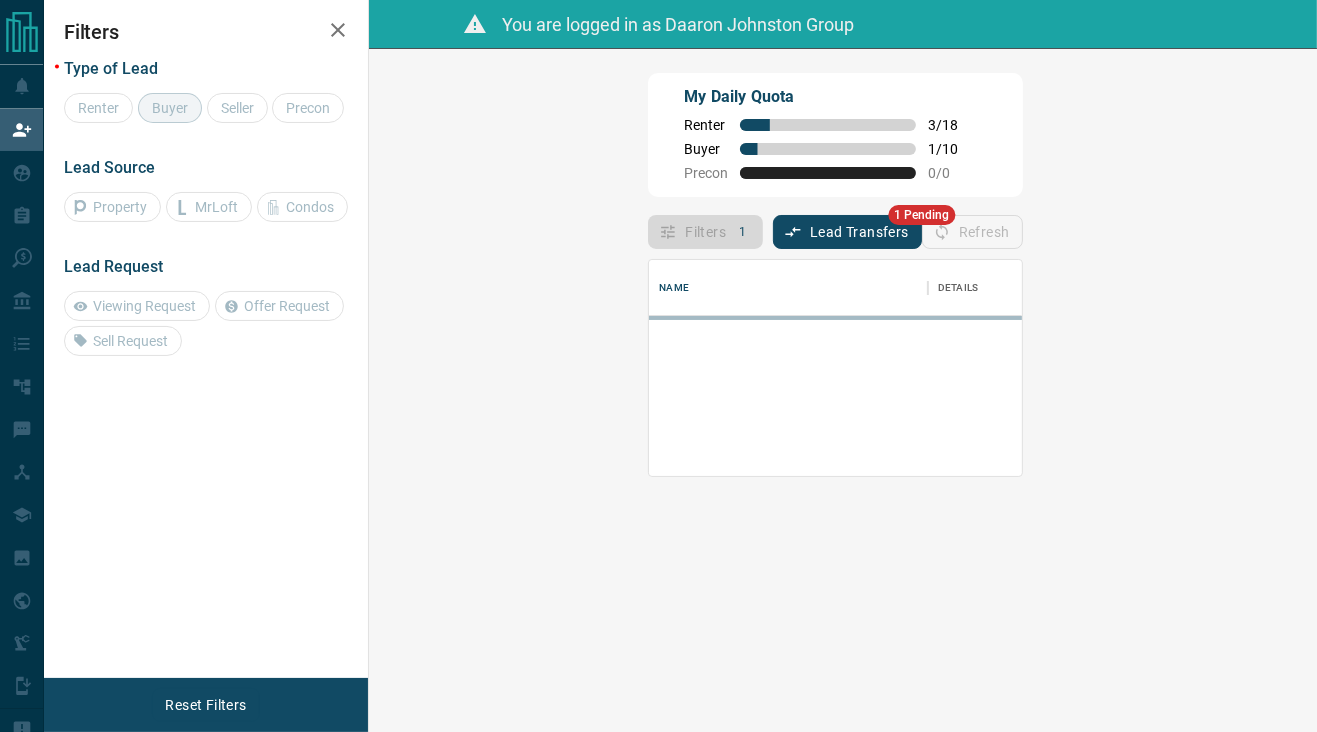 scroll, scrollTop: 16, scrollLeft: 16, axis: both 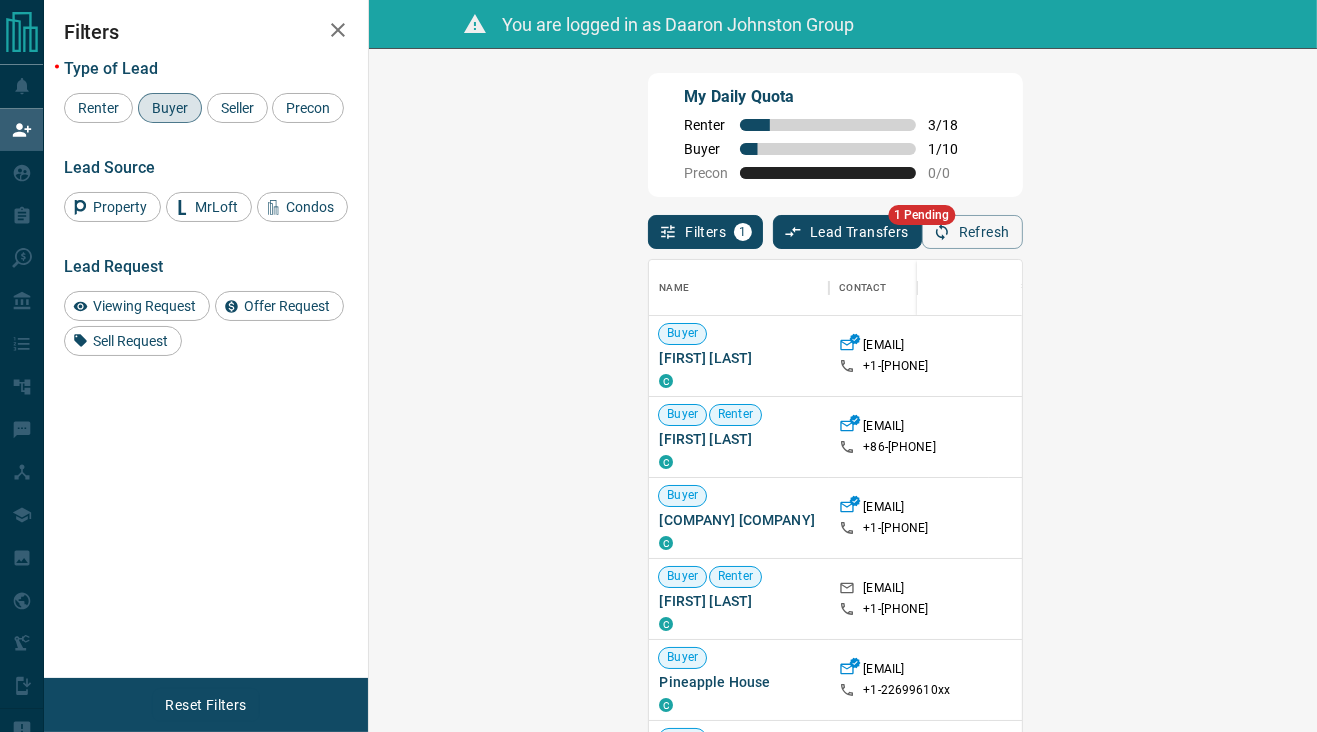 click on "Claim" at bounding box center (1510, 356) 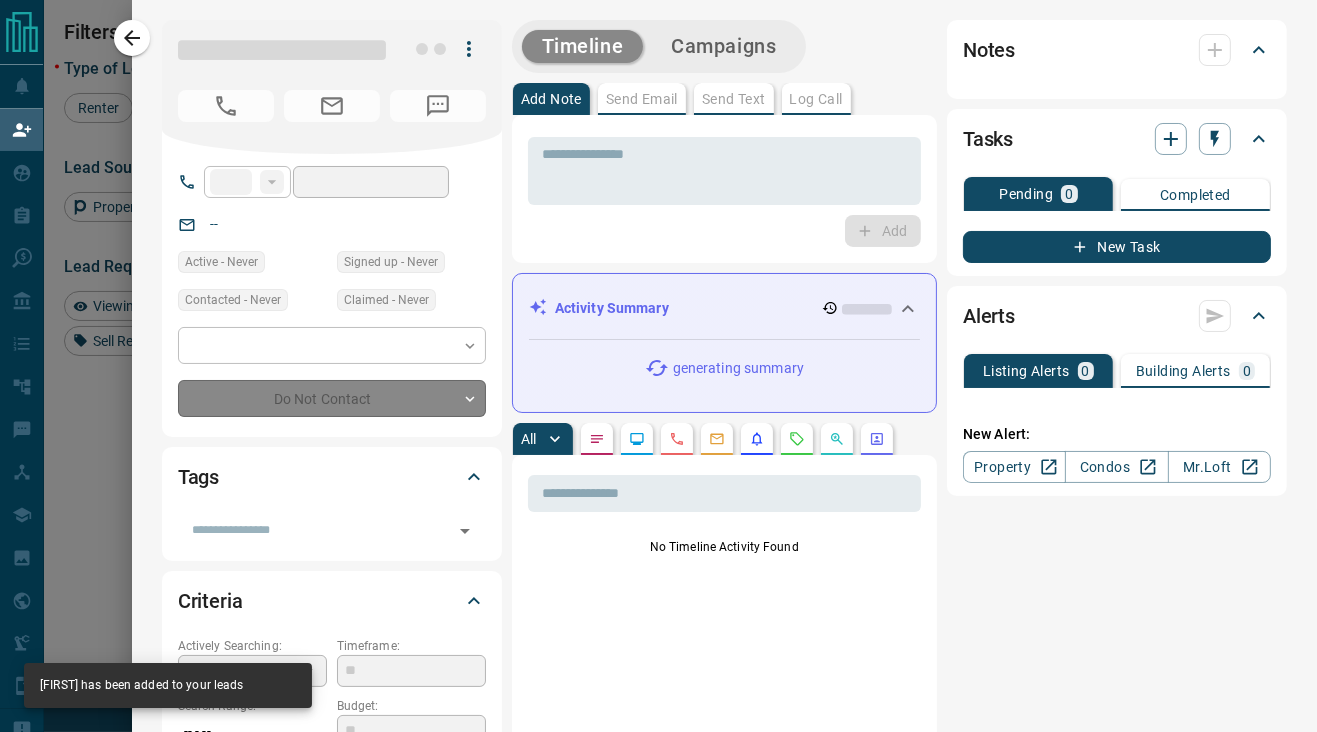 type on "**" 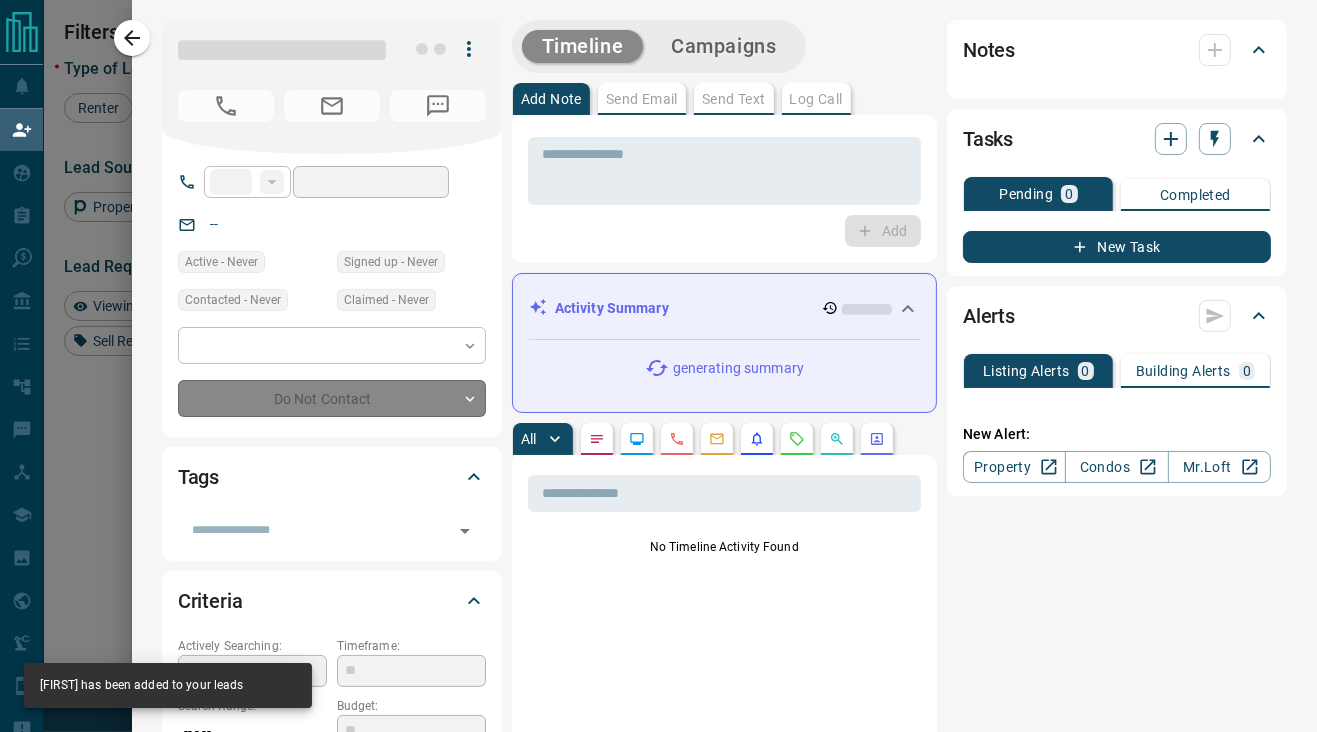 type on "**********" 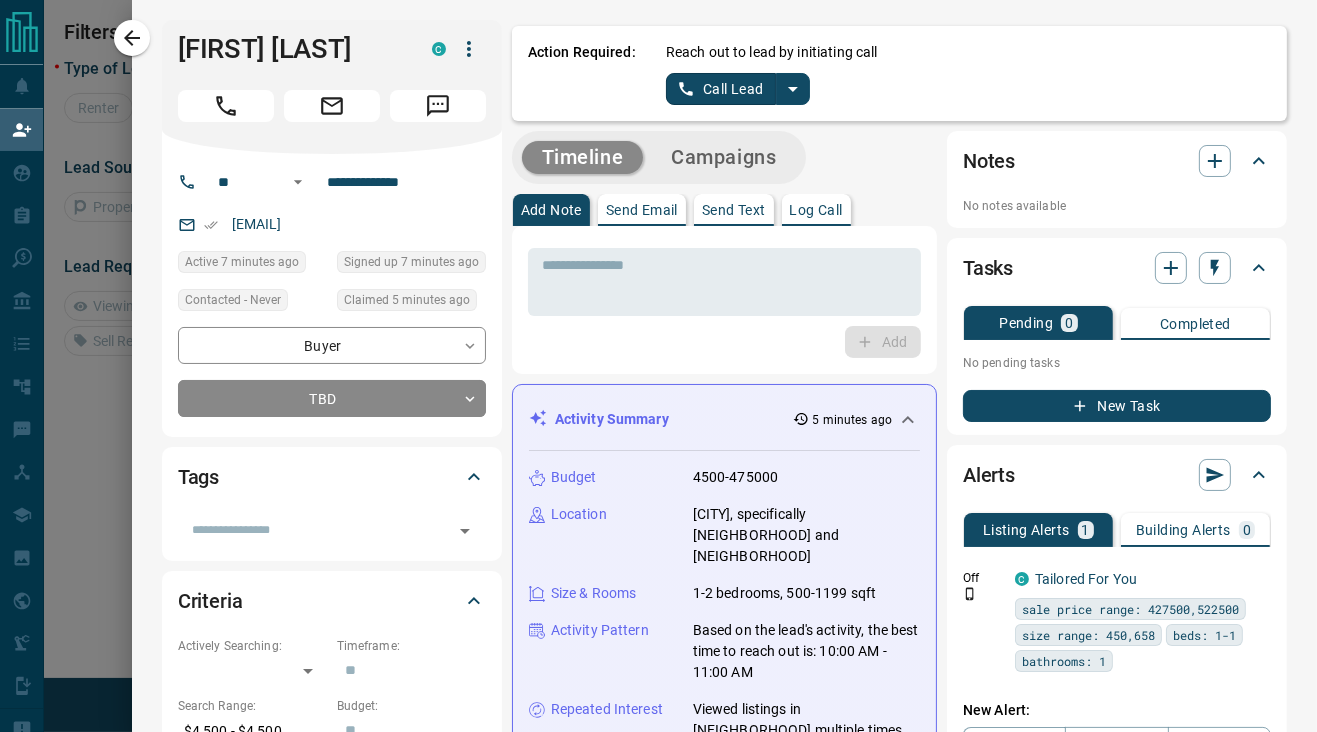 scroll, scrollTop: 15, scrollLeft: 16, axis: both 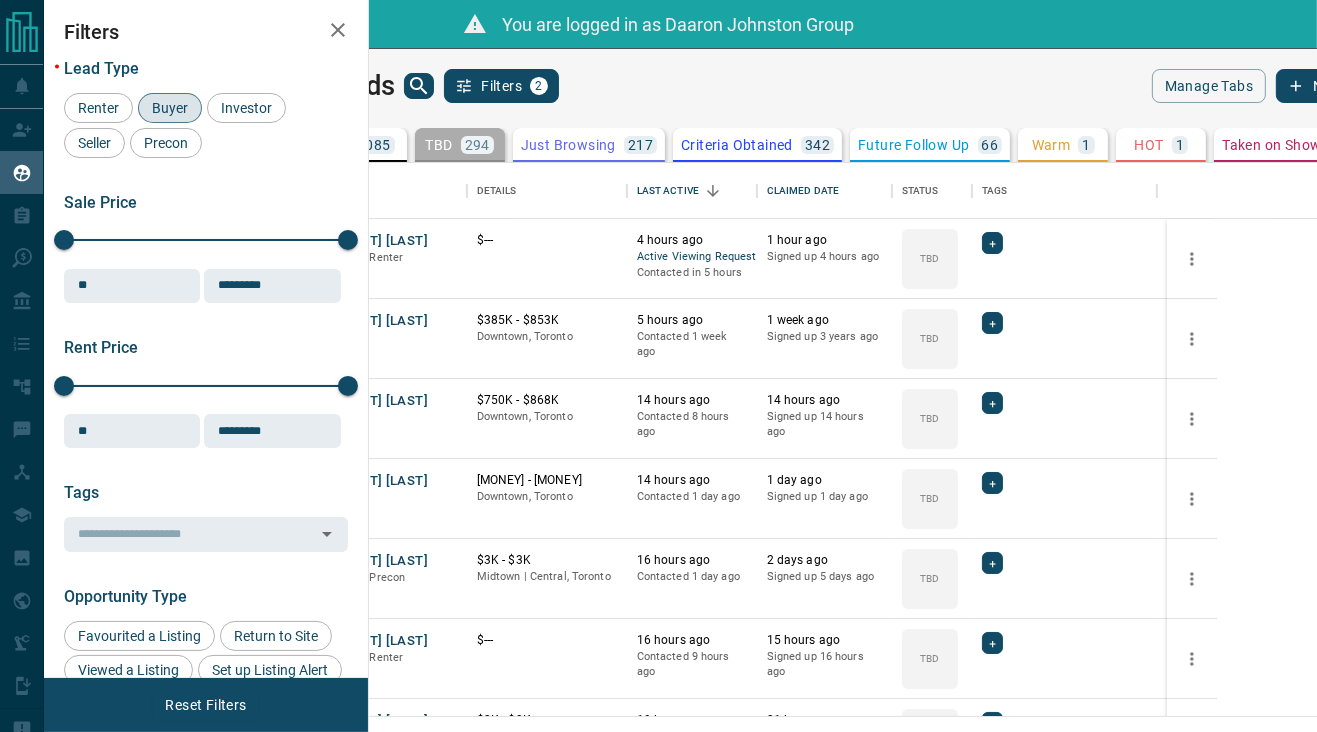 click on "TBD" at bounding box center [438, 145] 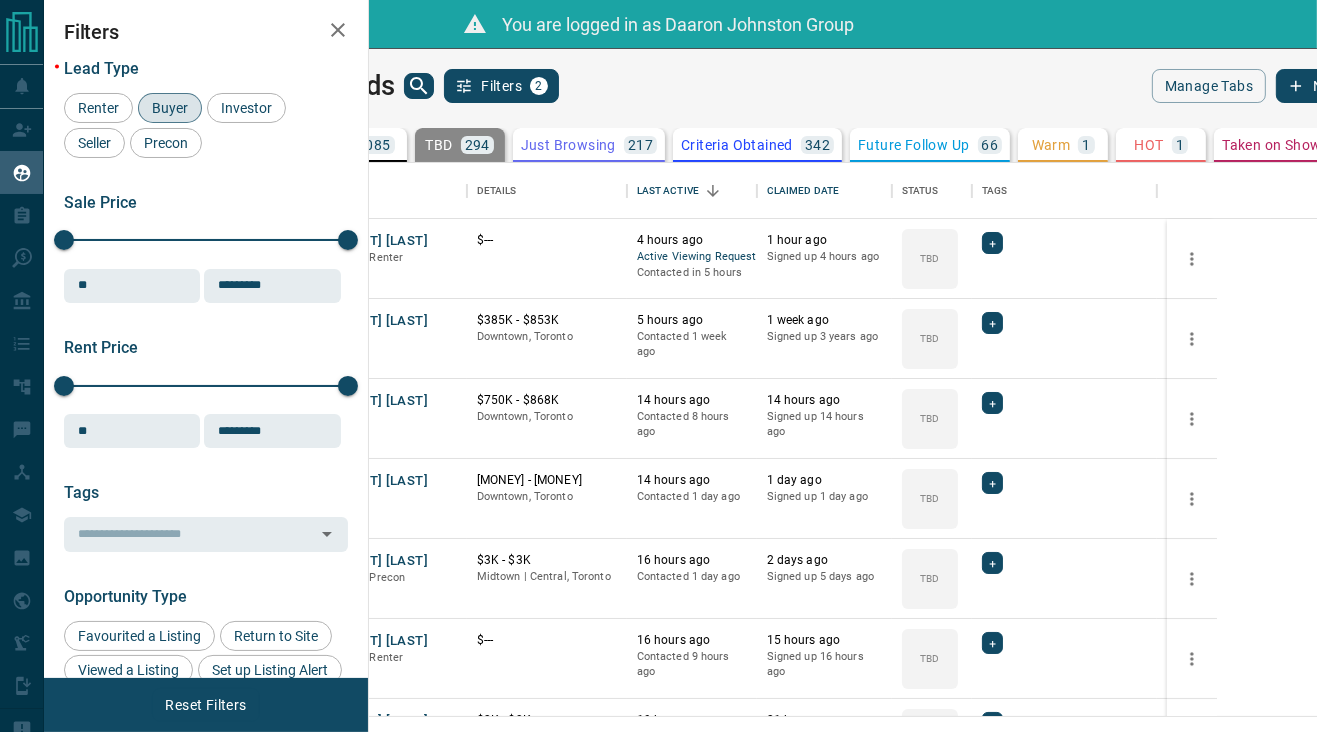 click on "All" at bounding box center (337, 145) 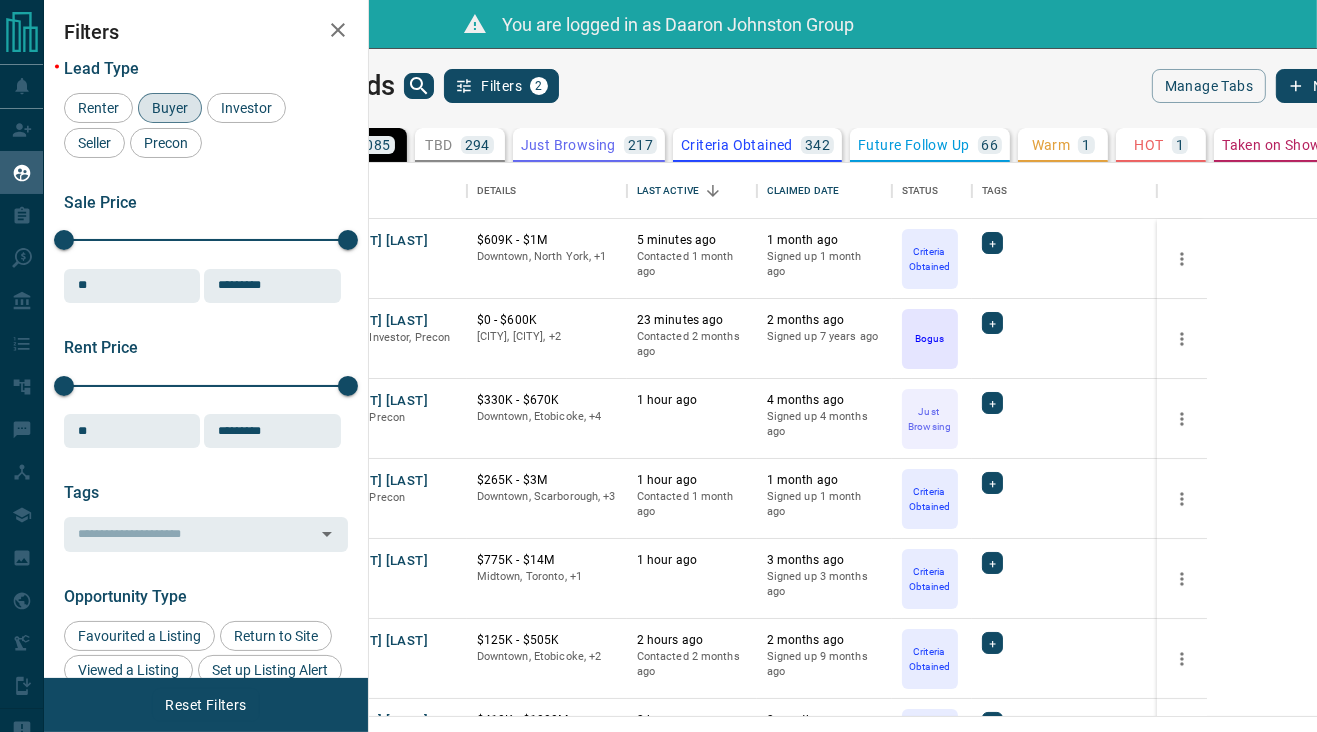 click on "1085" at bounding box center [374, 145] 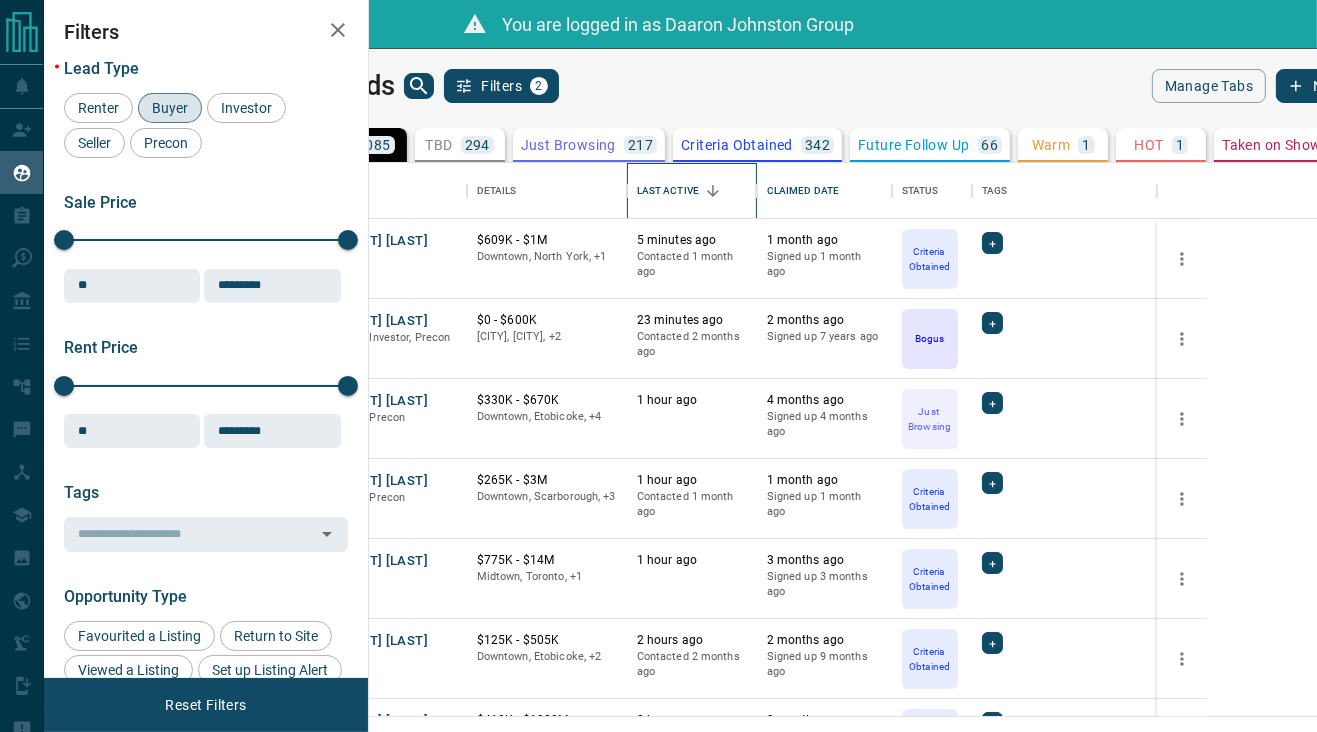 click on "Last Active" at bounding box center (668, 191) 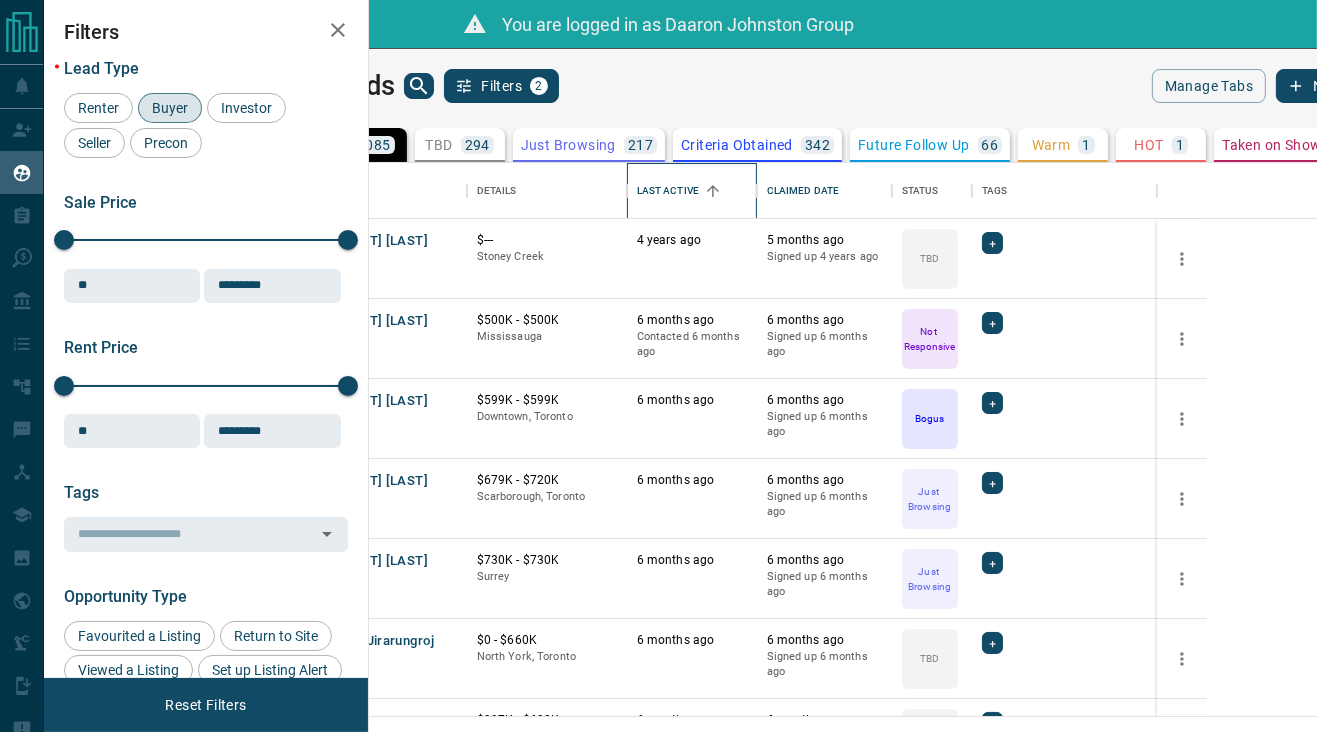 click on "Last Active" at bounding box center [668, 191] 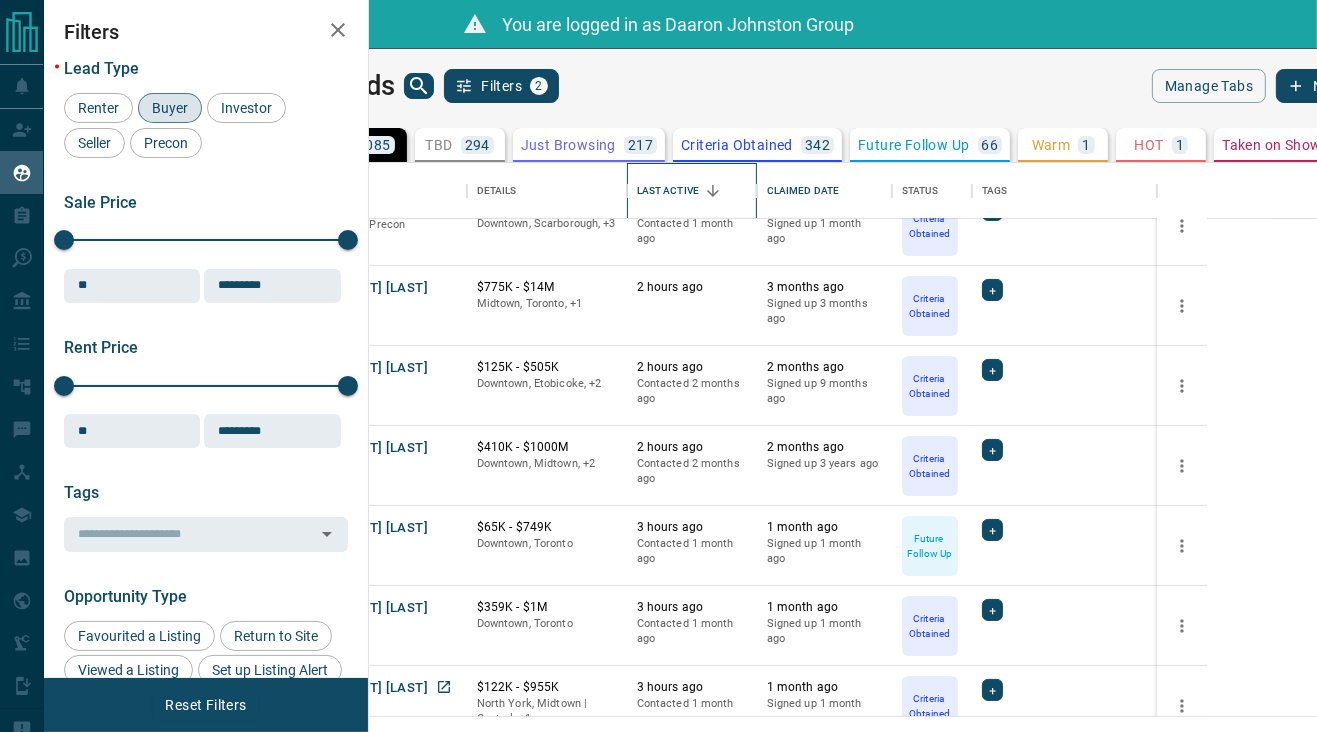 scroll, scrollTop: 673, scrollLeft: 0, axis: vertical 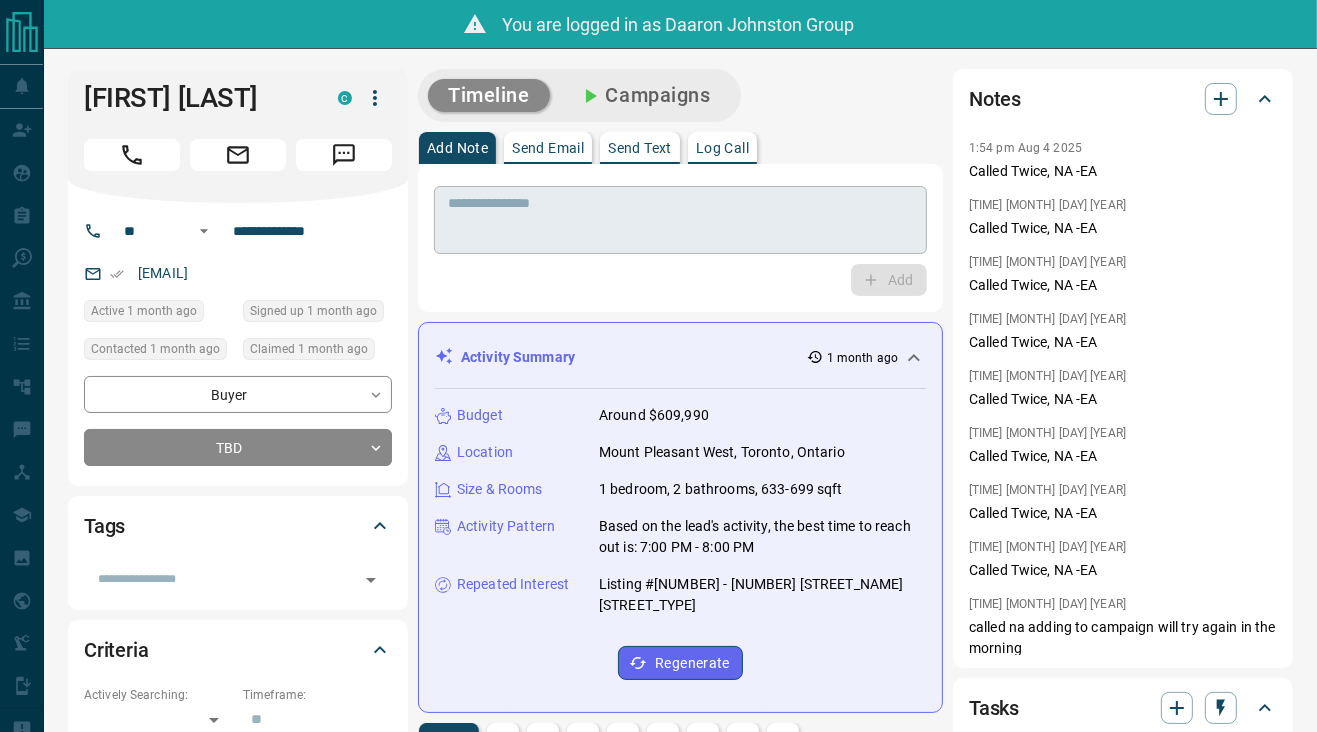click at bounding box center [680, 220] 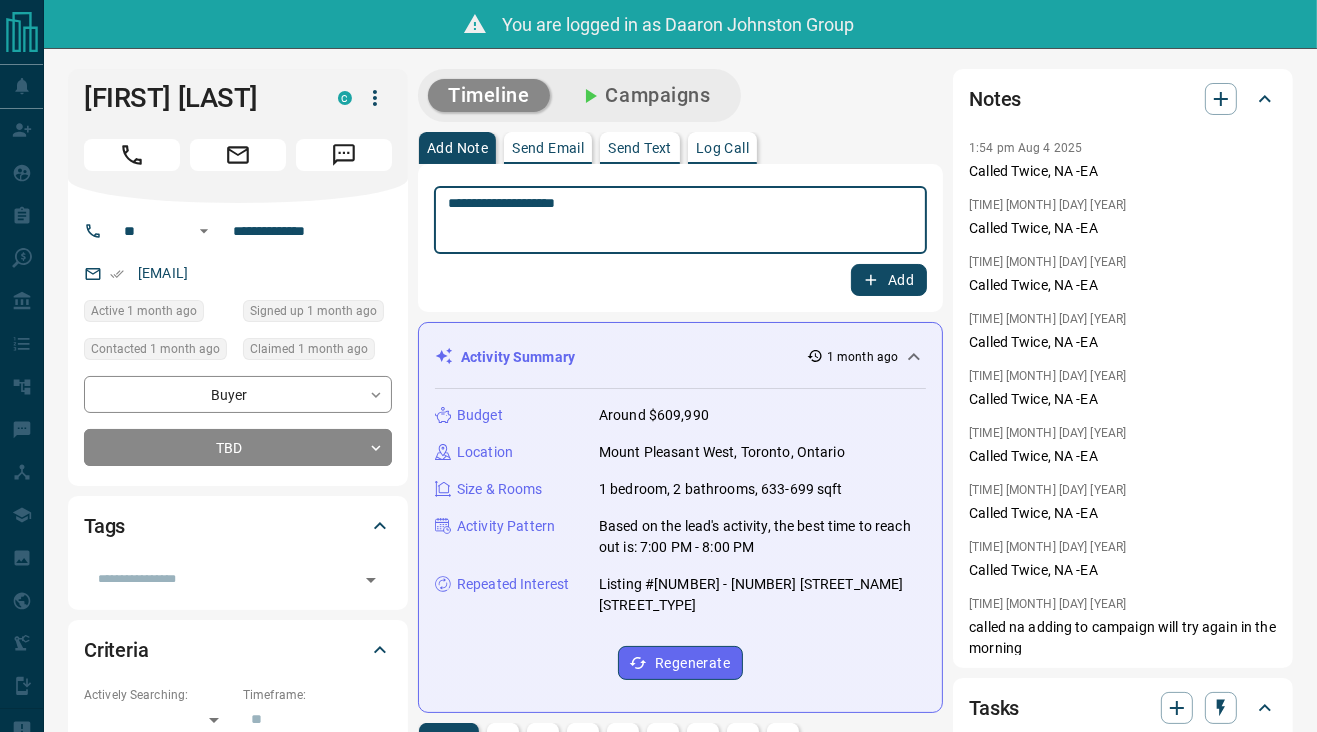 type on "**********" 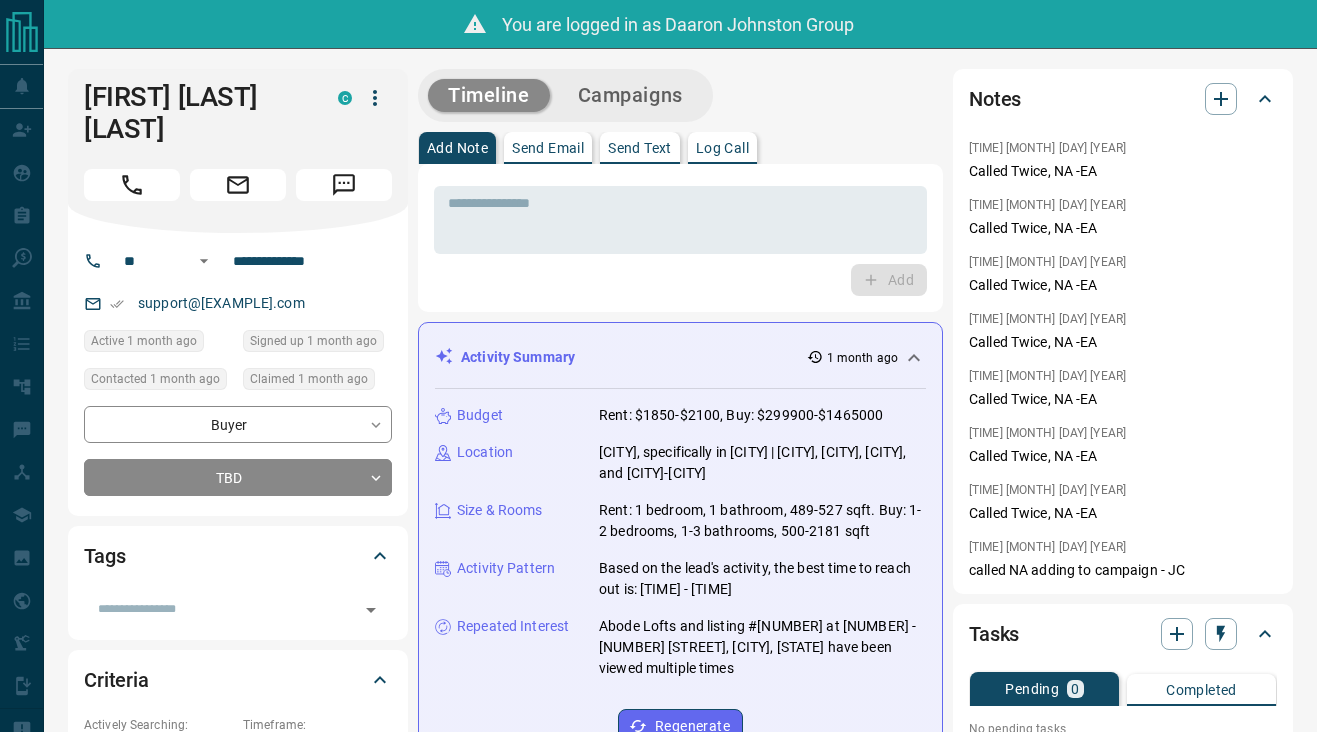 scroll, scrollTop: 0, scrollLeft: 0, axis: both 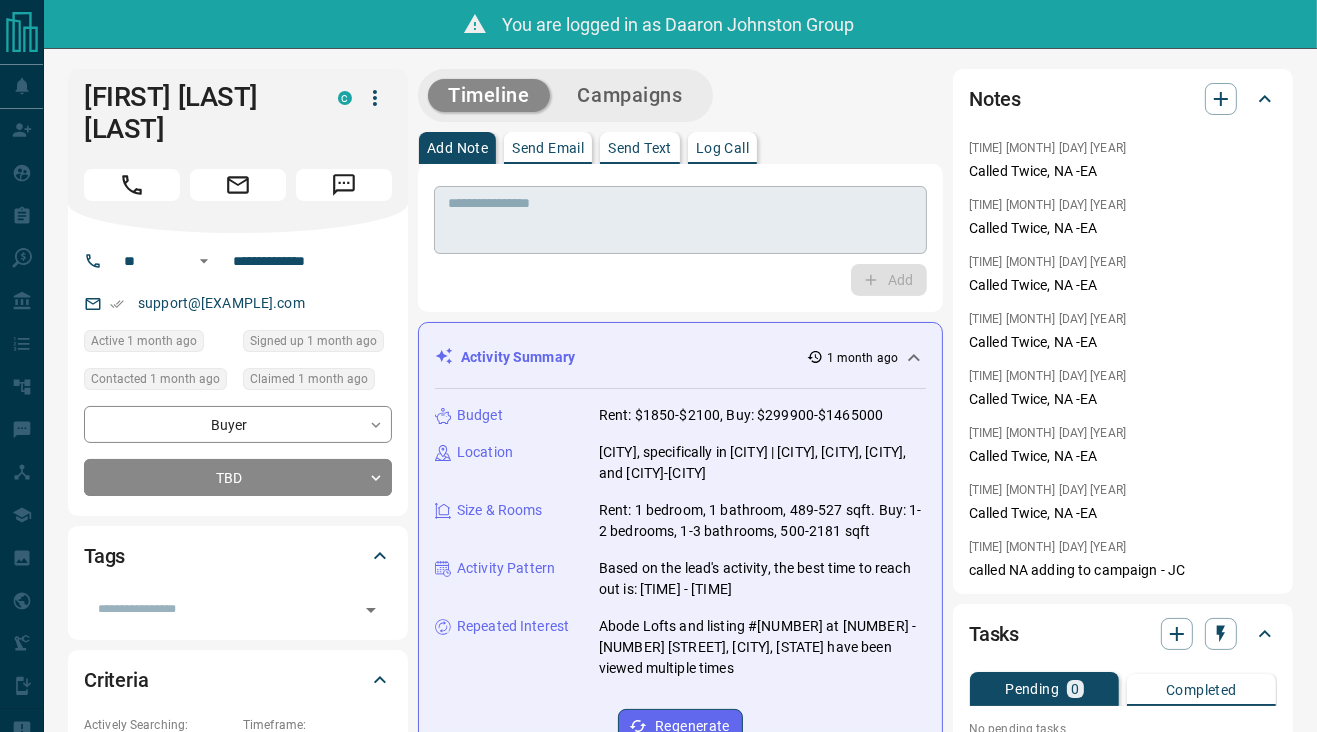 click at bounding box center (680, 220) 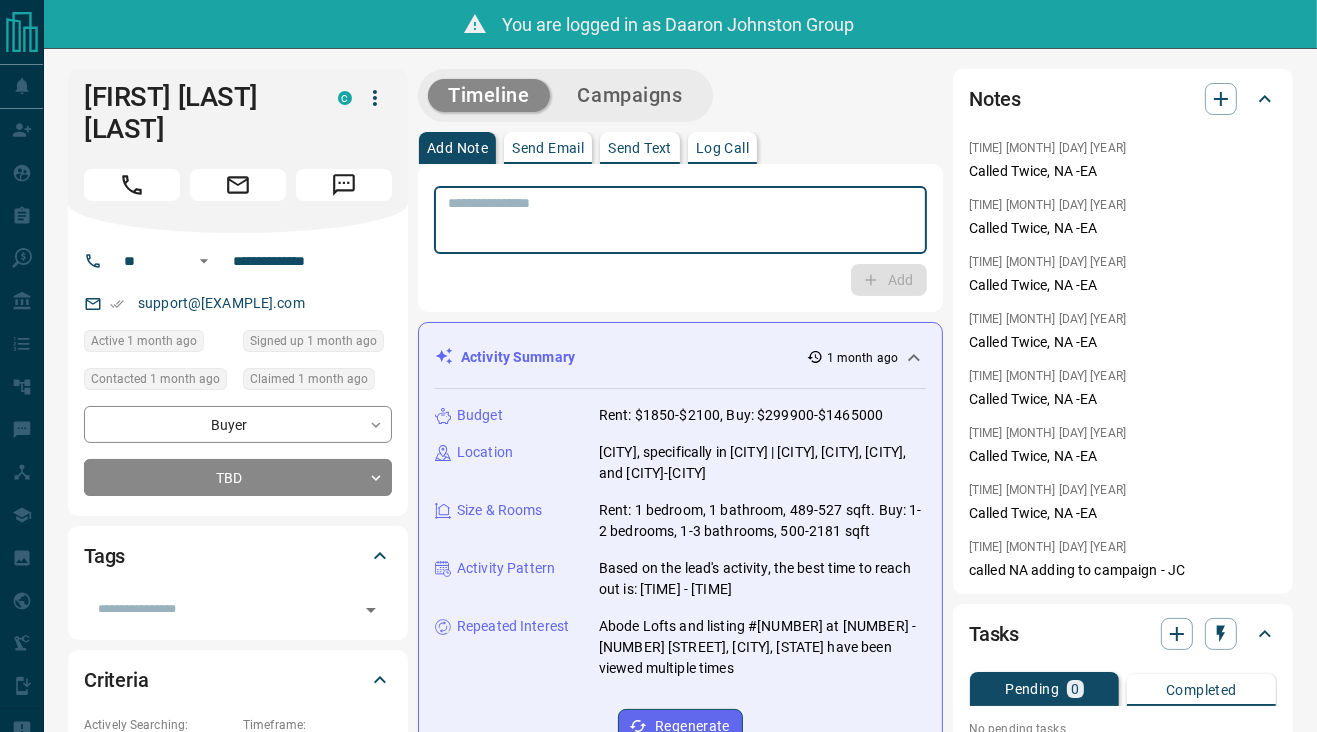 paste on "**********" 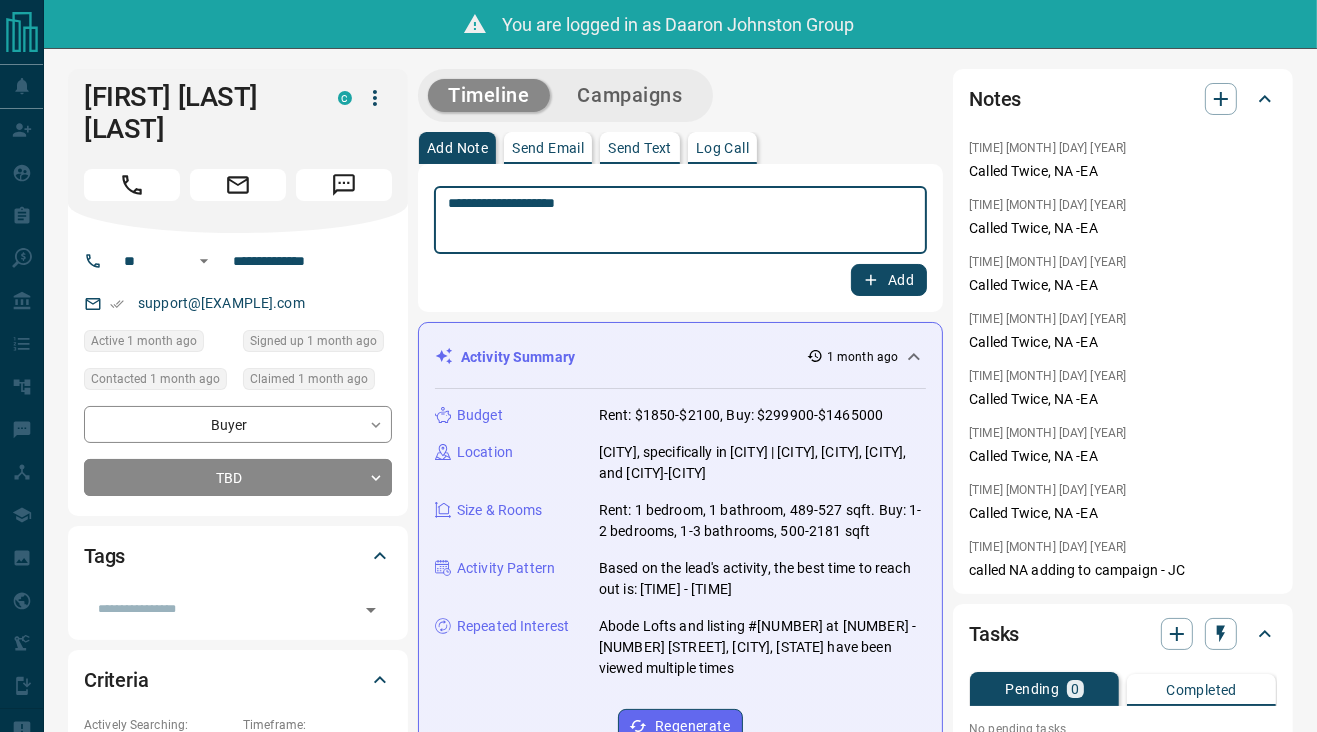 type on "**********" 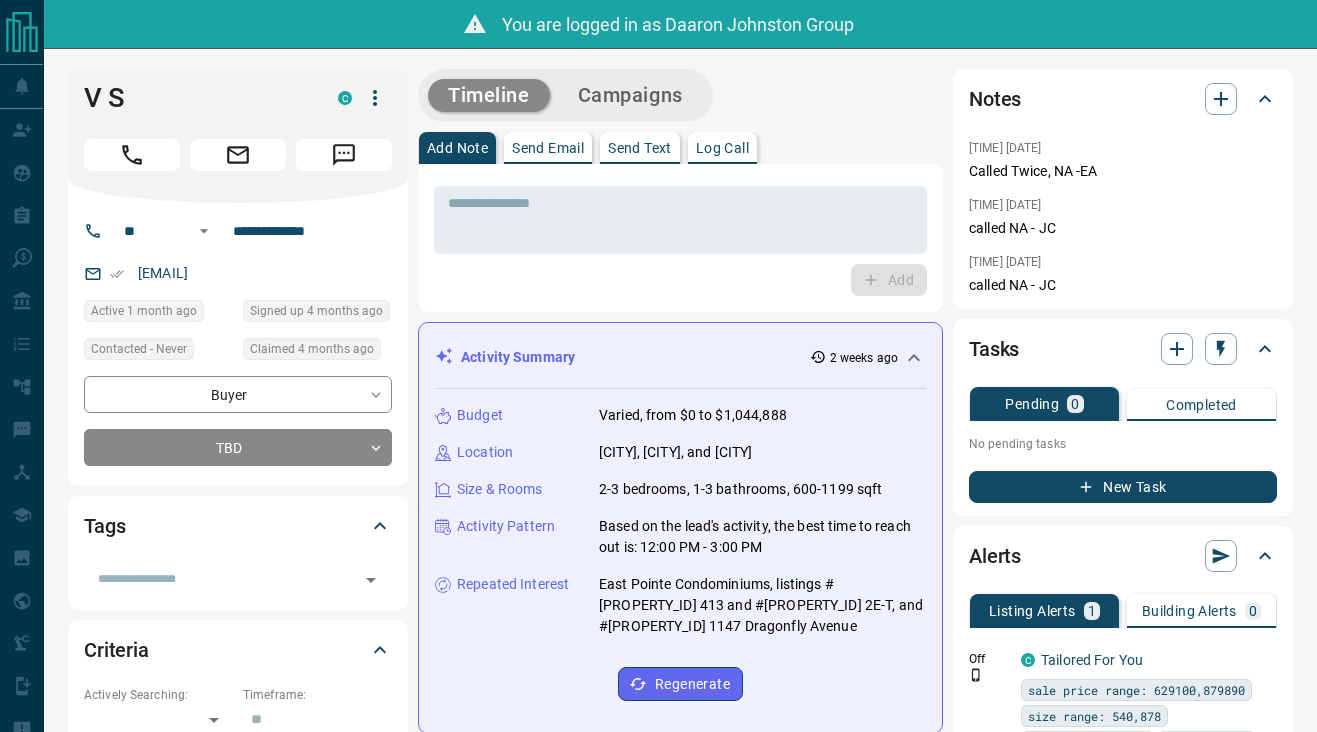 scroll, scrollTop: 0, scrollLeft: 0, axis: both 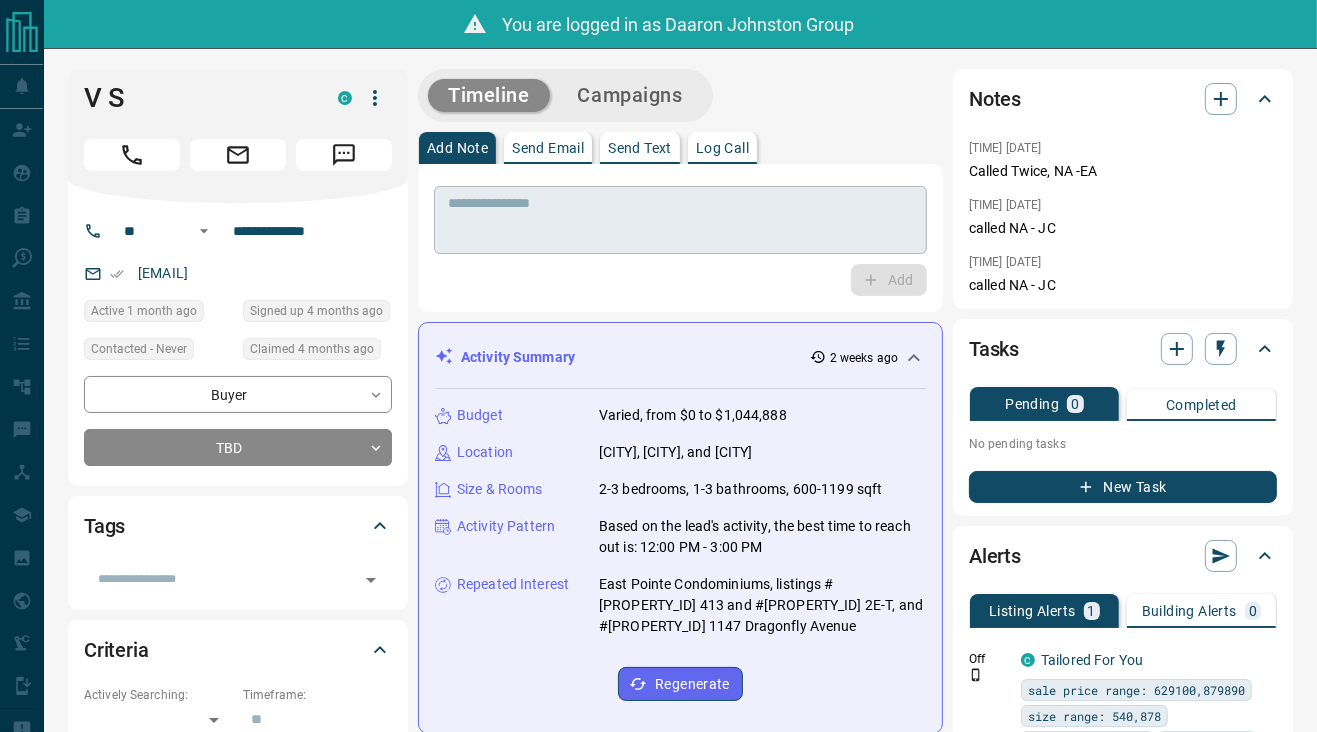 click at bounding box center [680, 220] 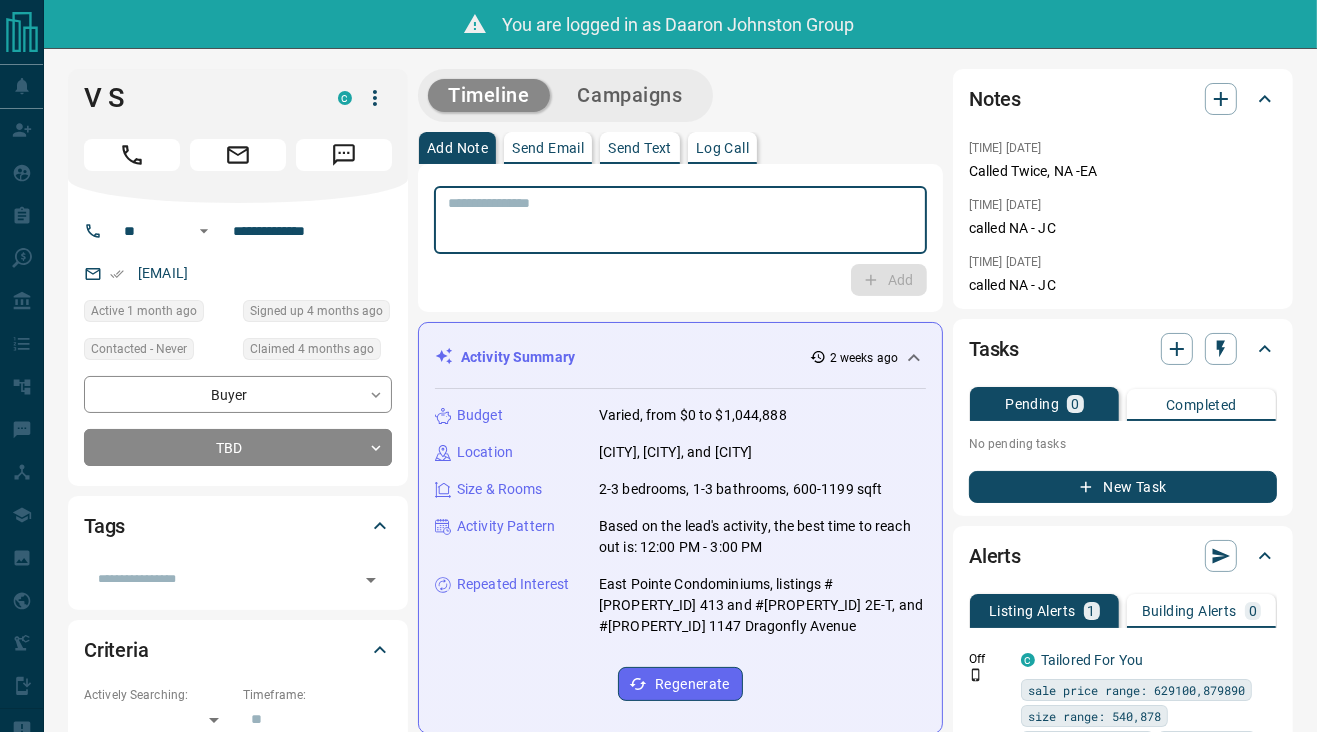 paste on "**********" 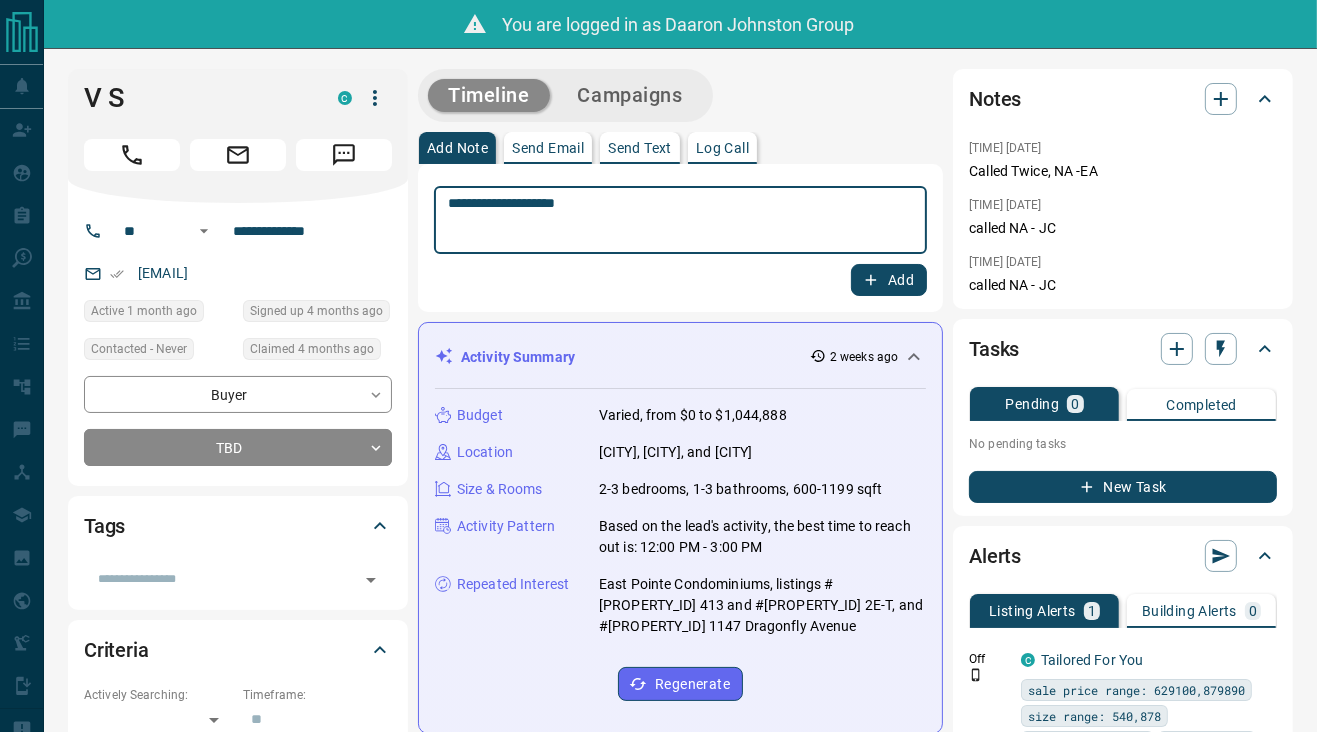 type on "**********" 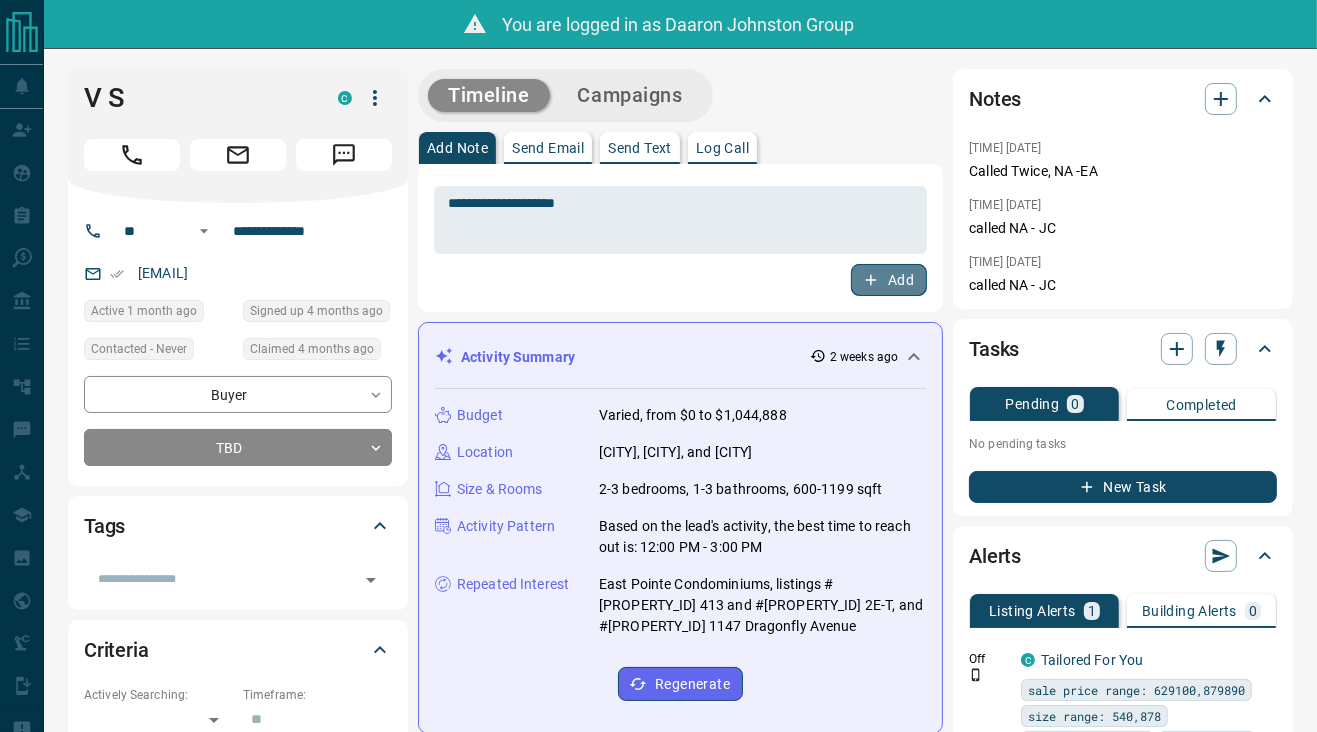 click on "Add" at bounding box center [889, 280] 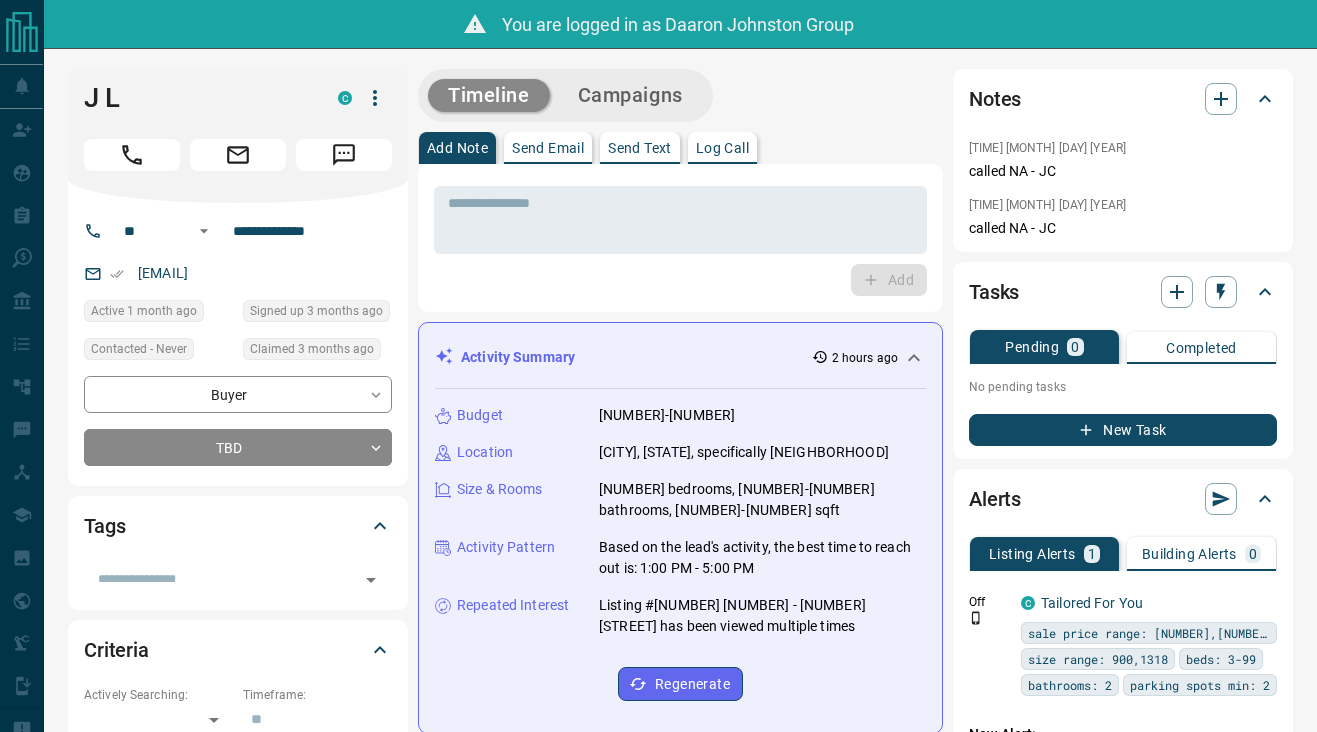 scroll, scrollTop: 0, scrollLeft: 0, axis: both 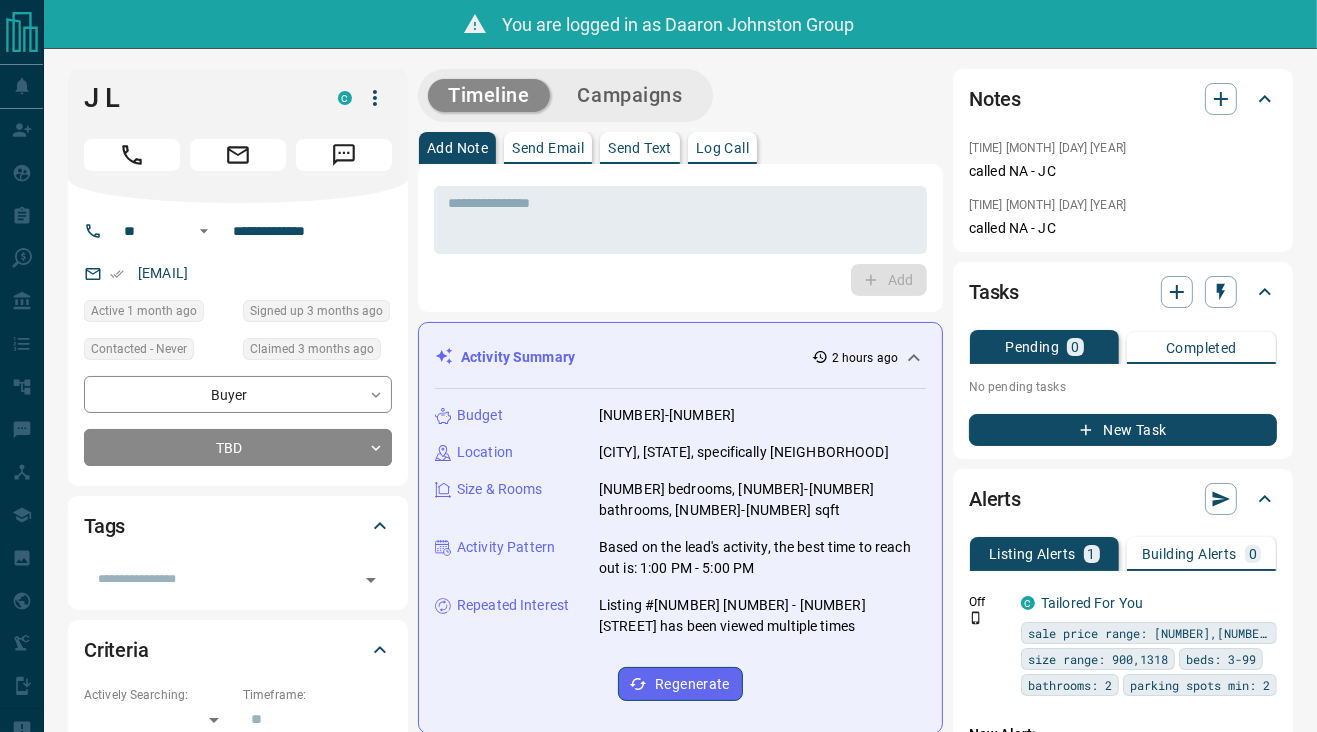 click on "* ​ Add" at bounding box center (680, 238) 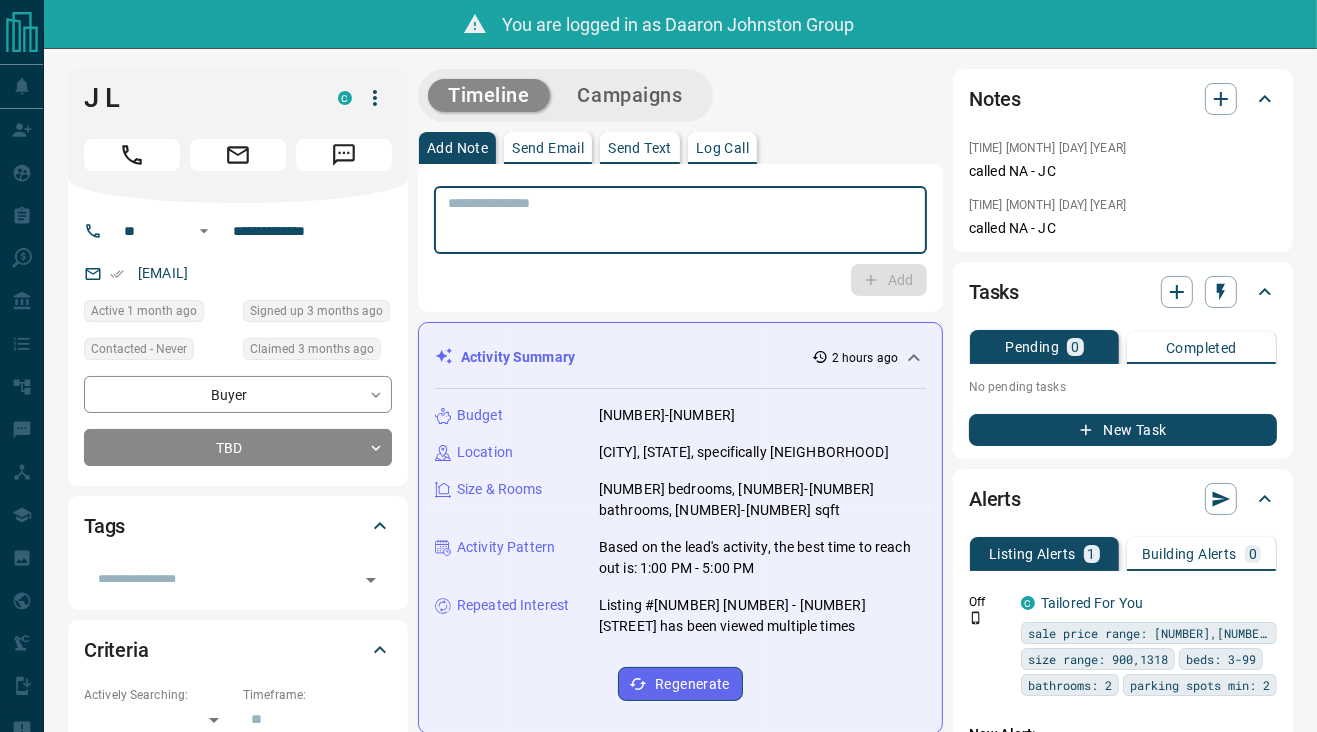 click at bounding box center [680, 220] 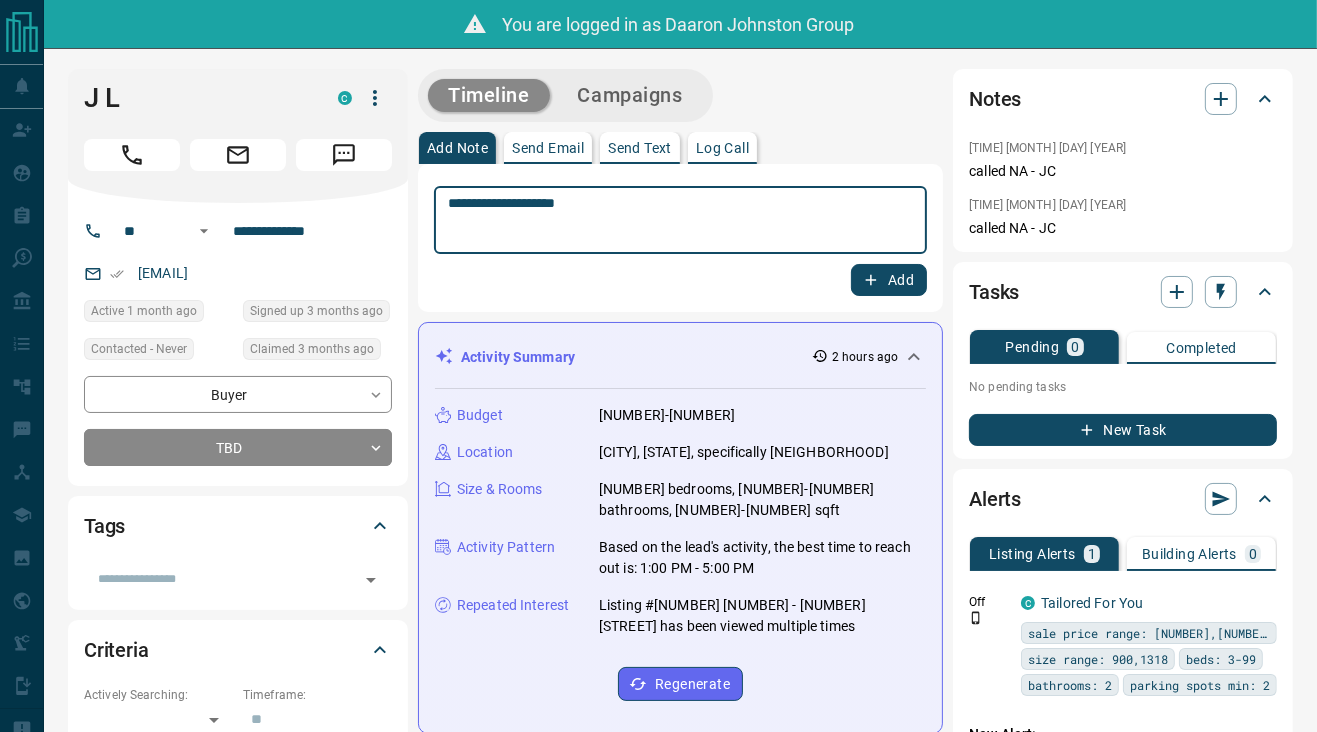 type on "**********" 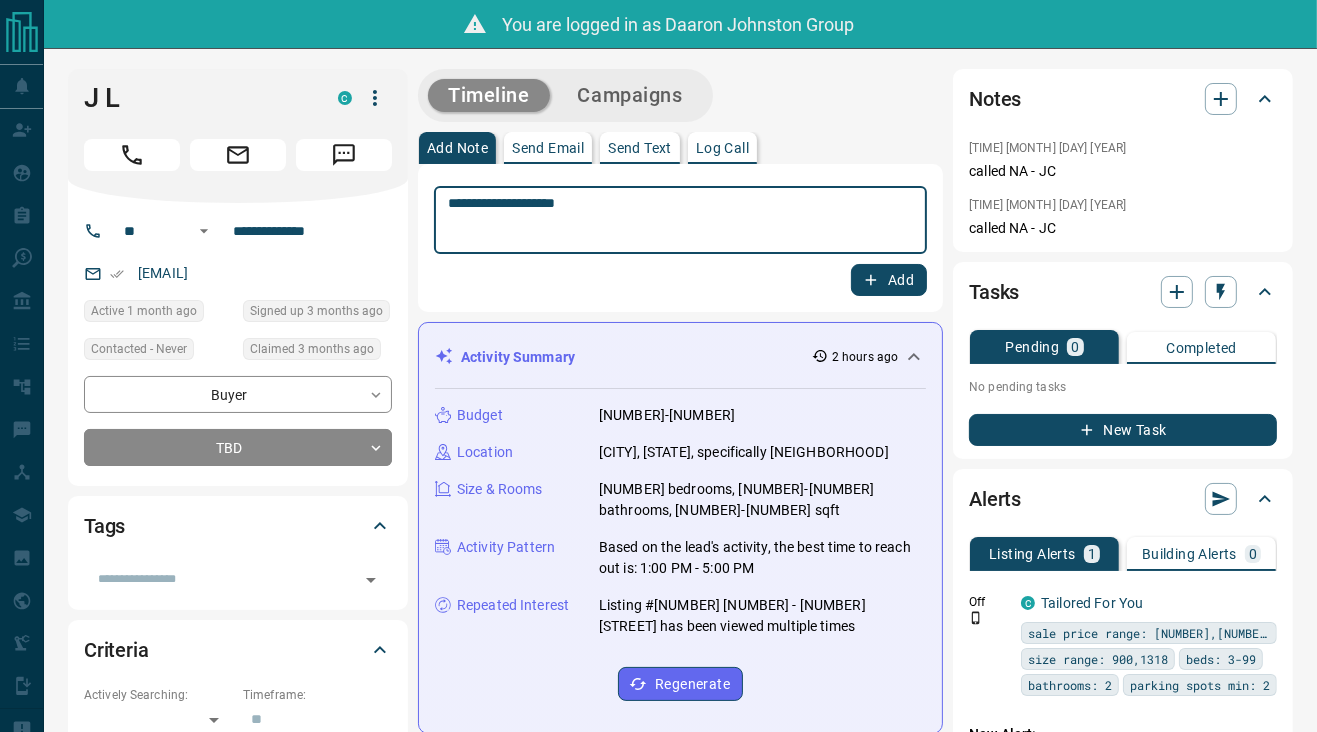 click on "Add" at bounding box center [889, 280] 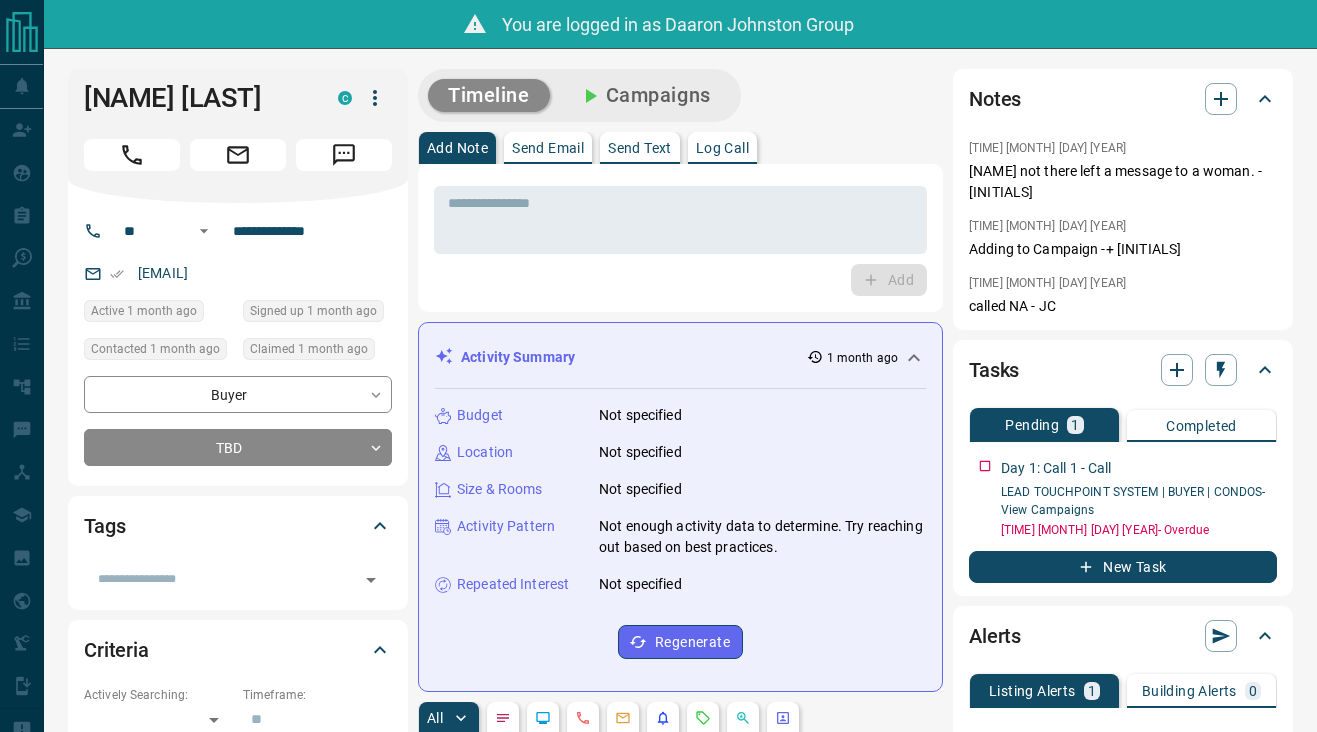 scroll, scrollTop: 0, scrollLeft: 0, axis: both 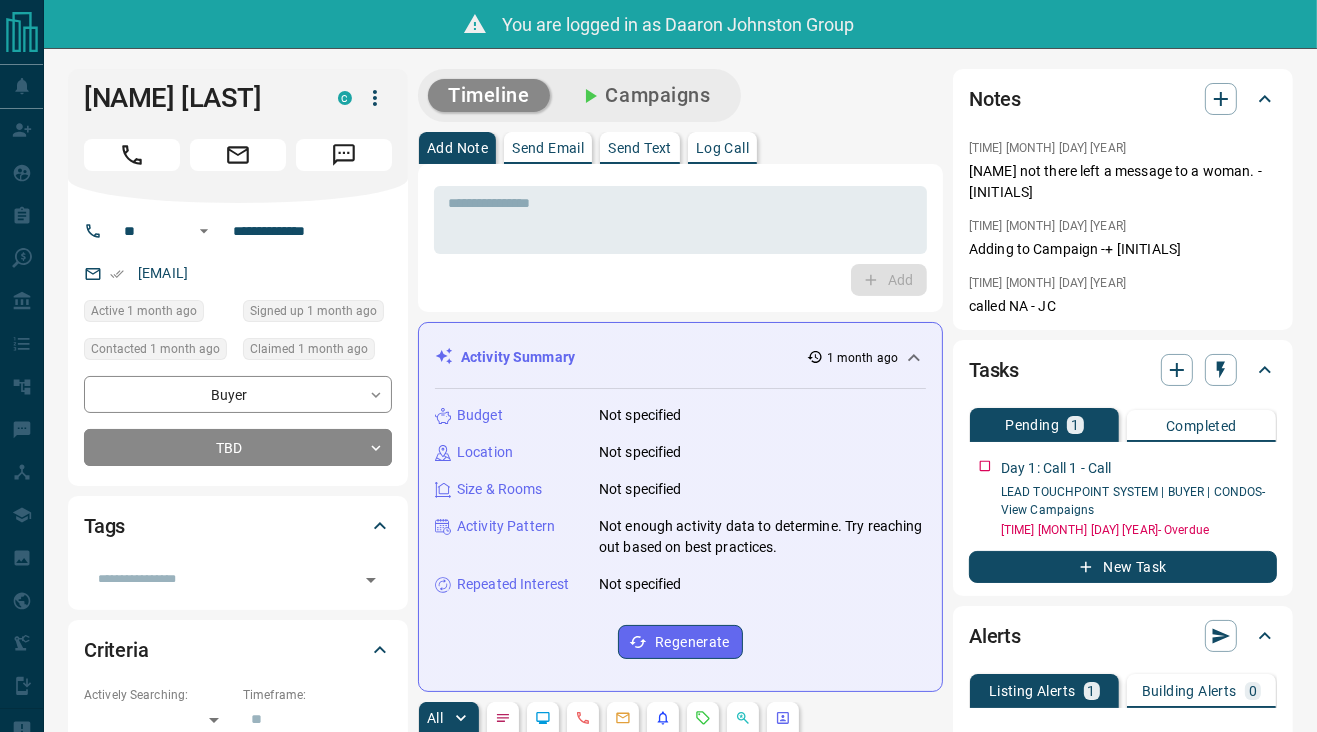 click on "Add" at bounding box center (680, 280) 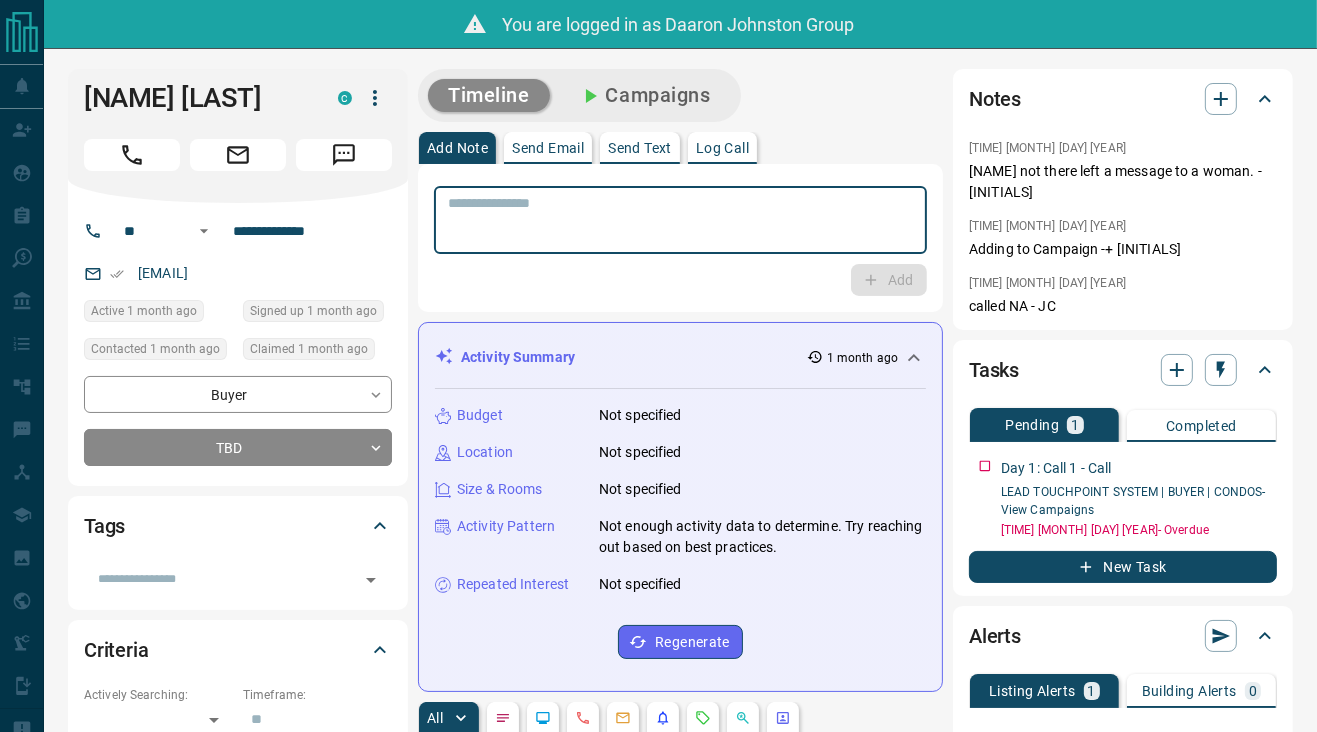 click at bounding box center (680, 220) 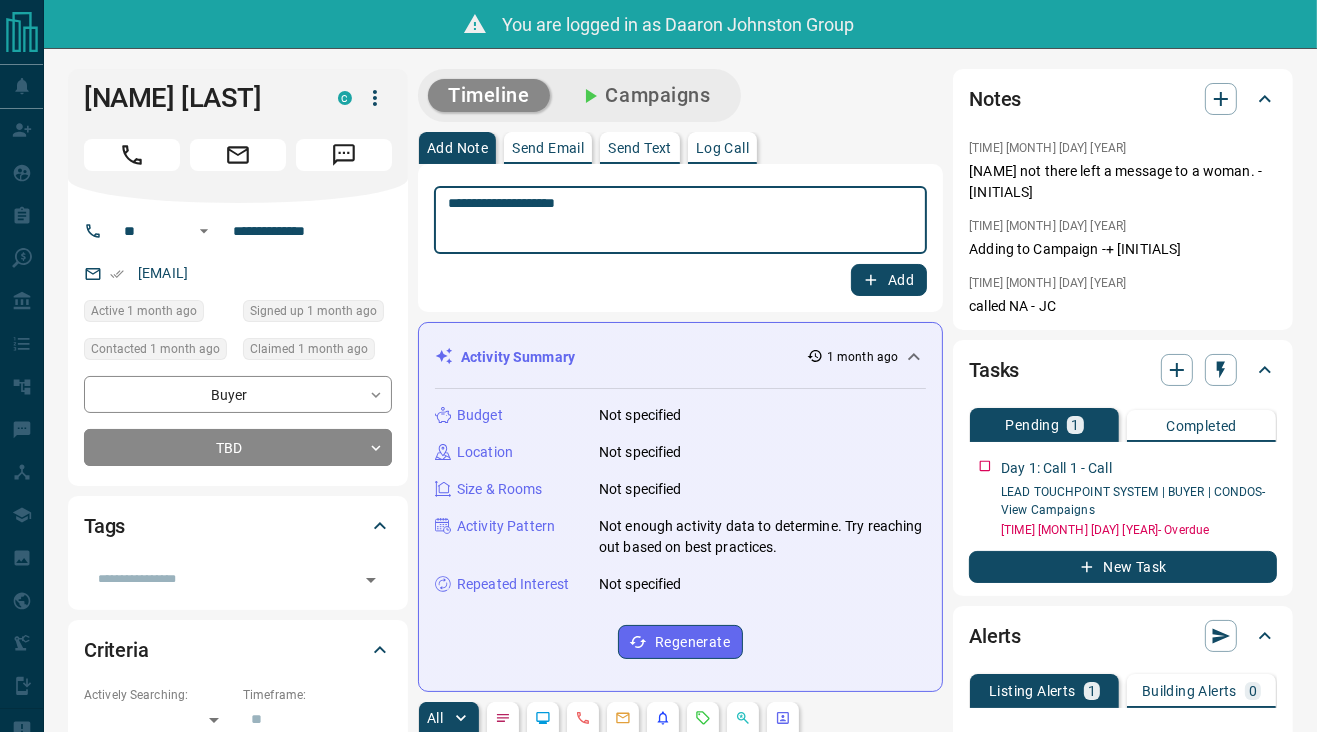 type on "**********" 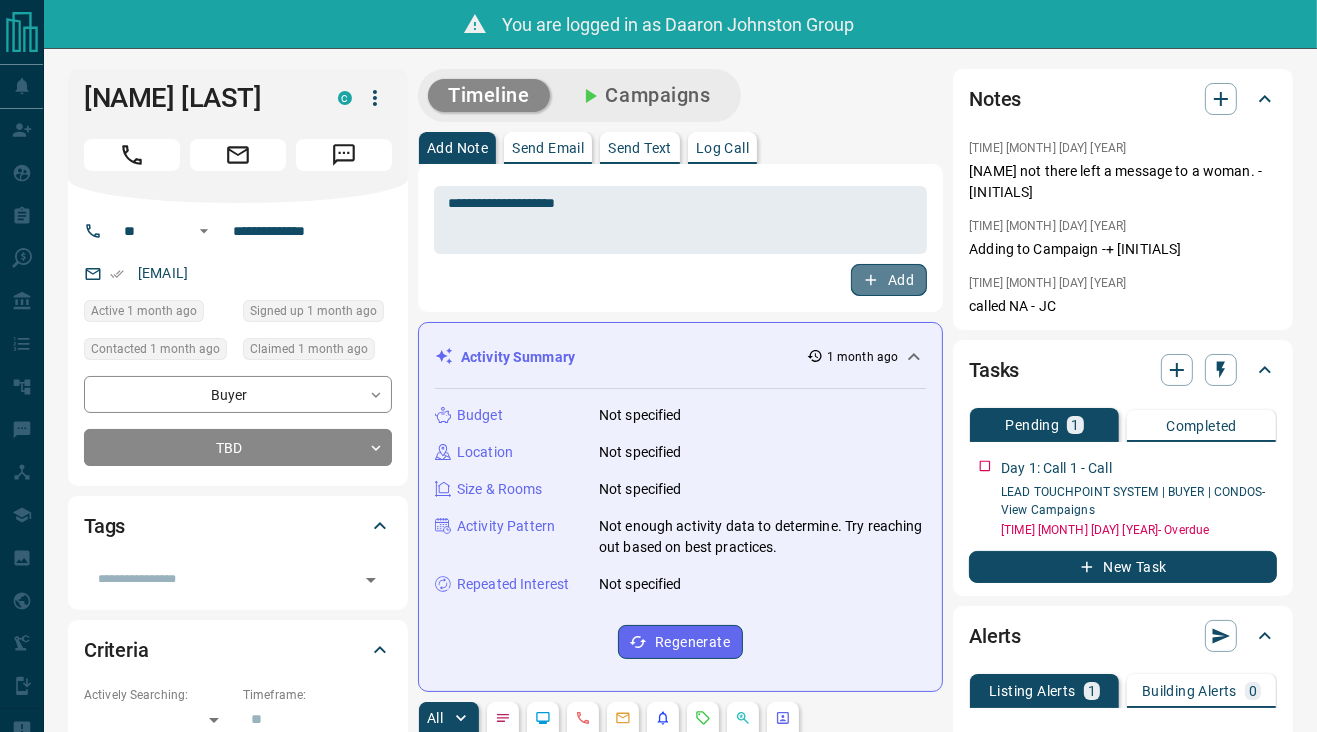 click 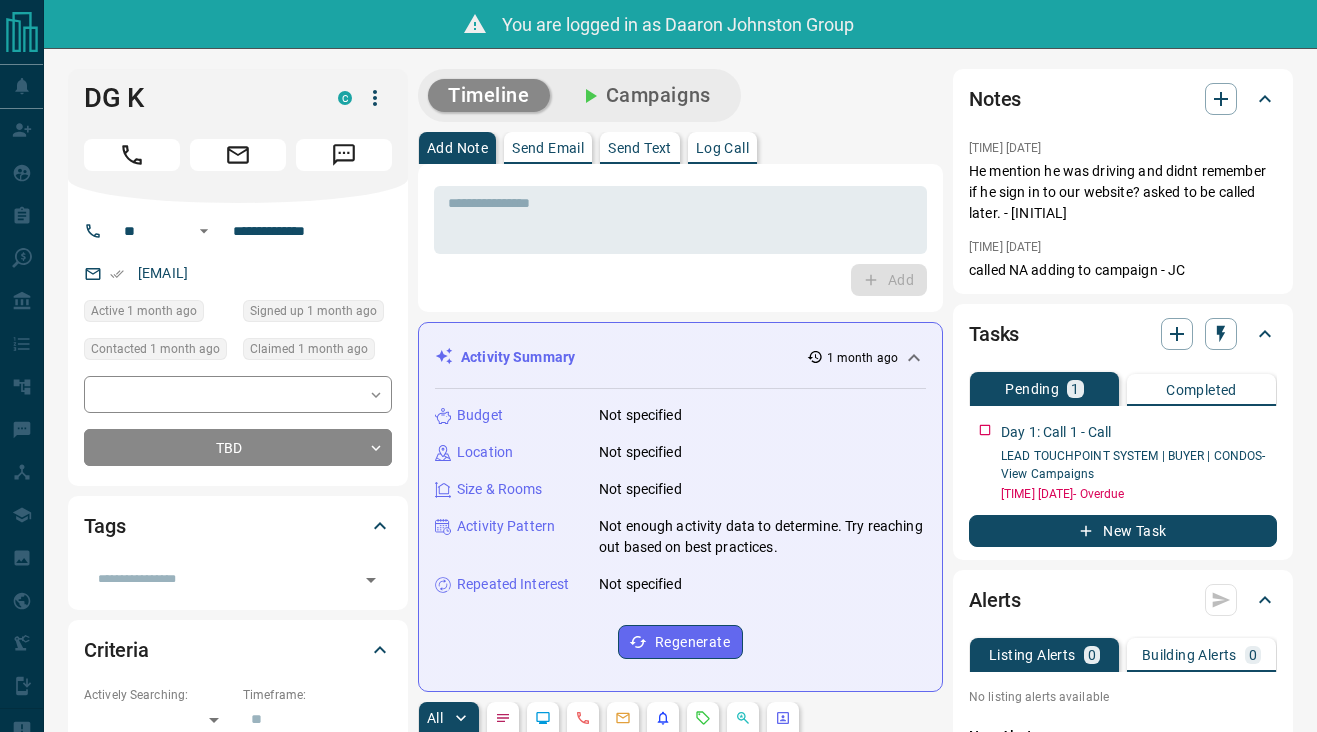 scroll, scrollTop: 0, scrollLeft: 0, axis: both 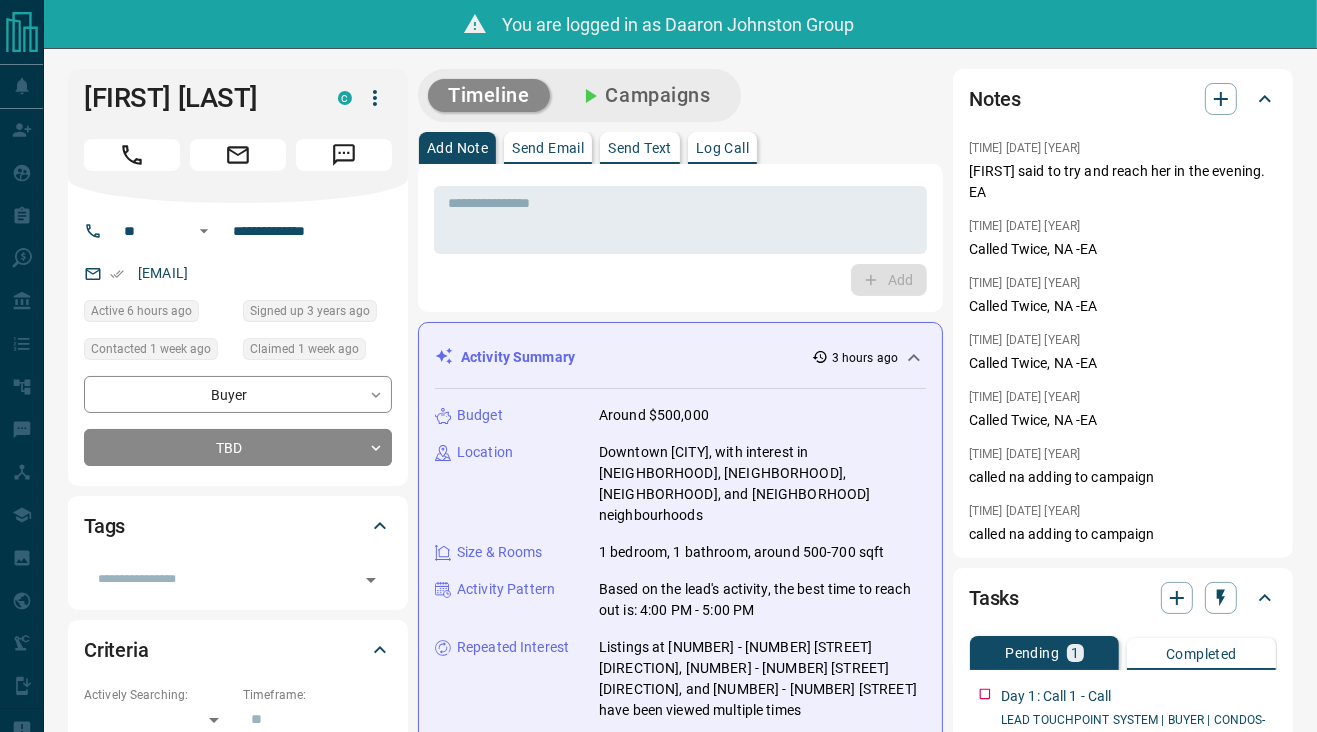 click on "Timeline Campaigns" at bounding box center (680, 95) 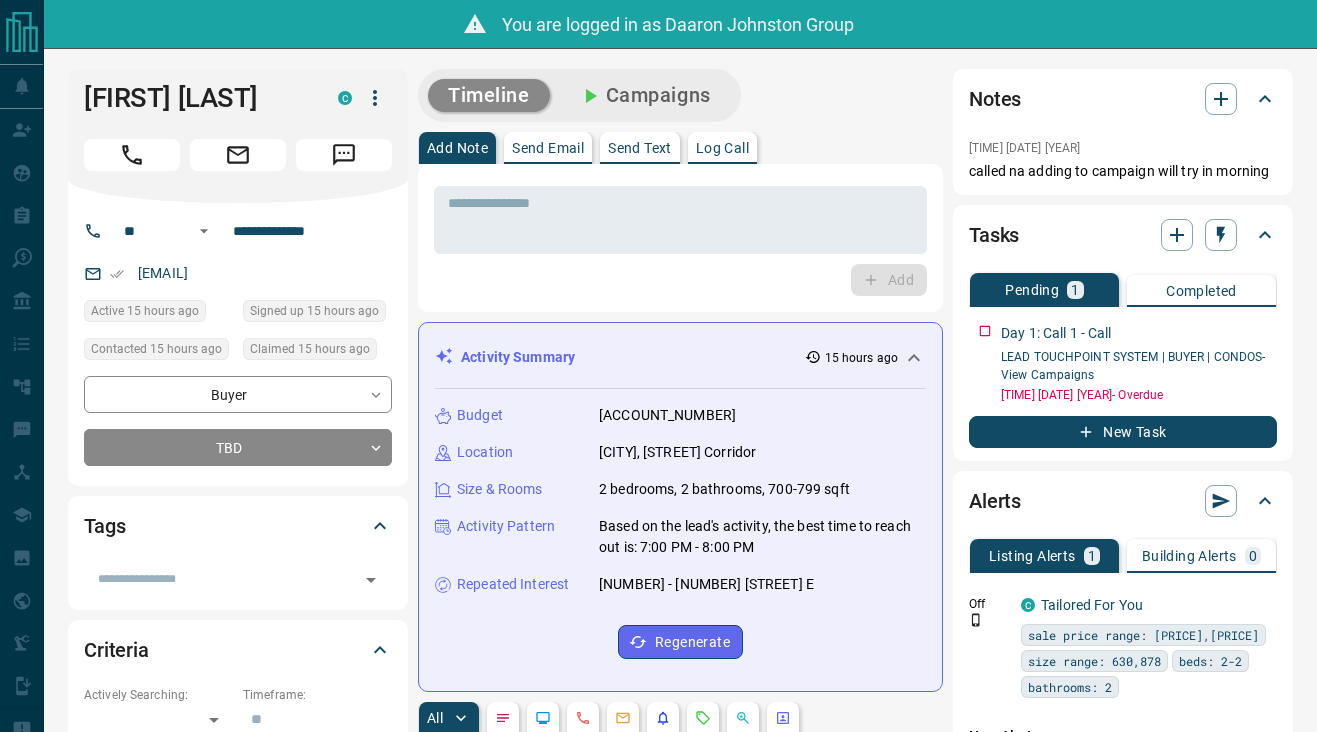 scroll, scrollTop: 0, scrollLeft: 0, axis: both 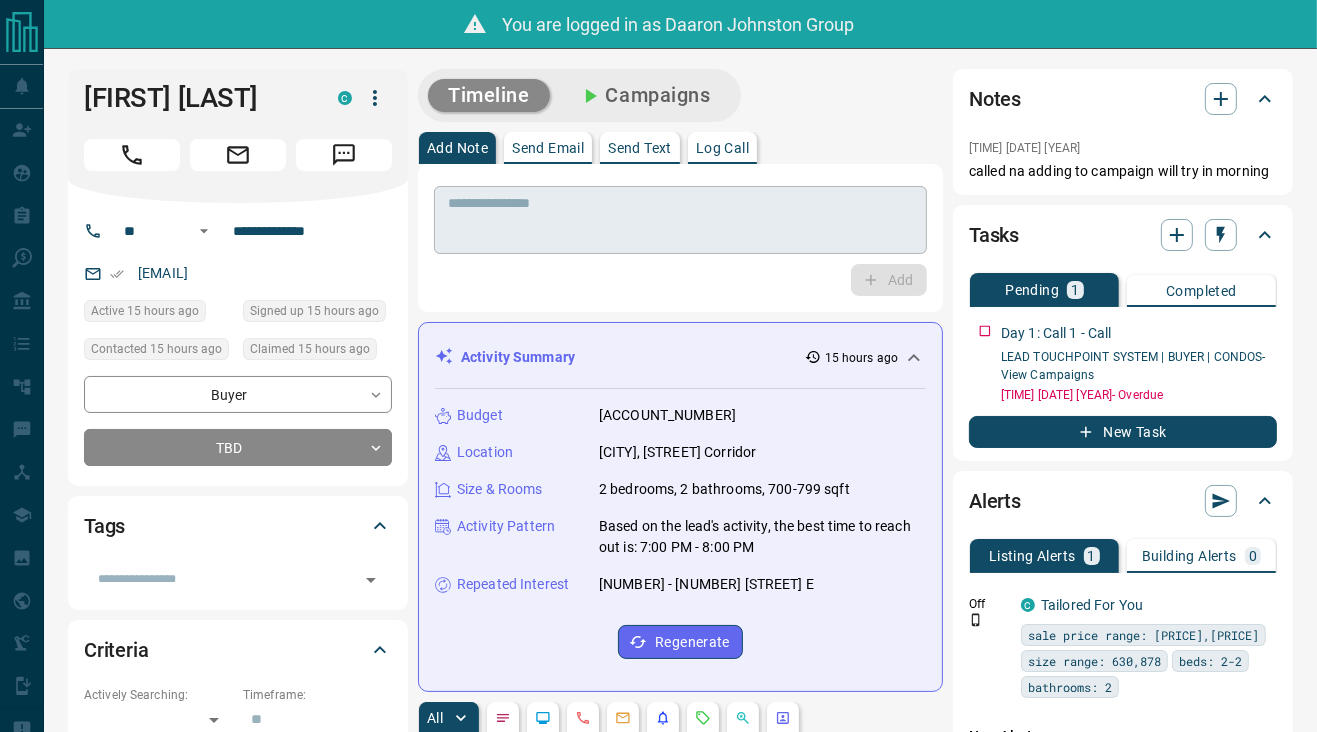 click at bounding box center [680, 220] 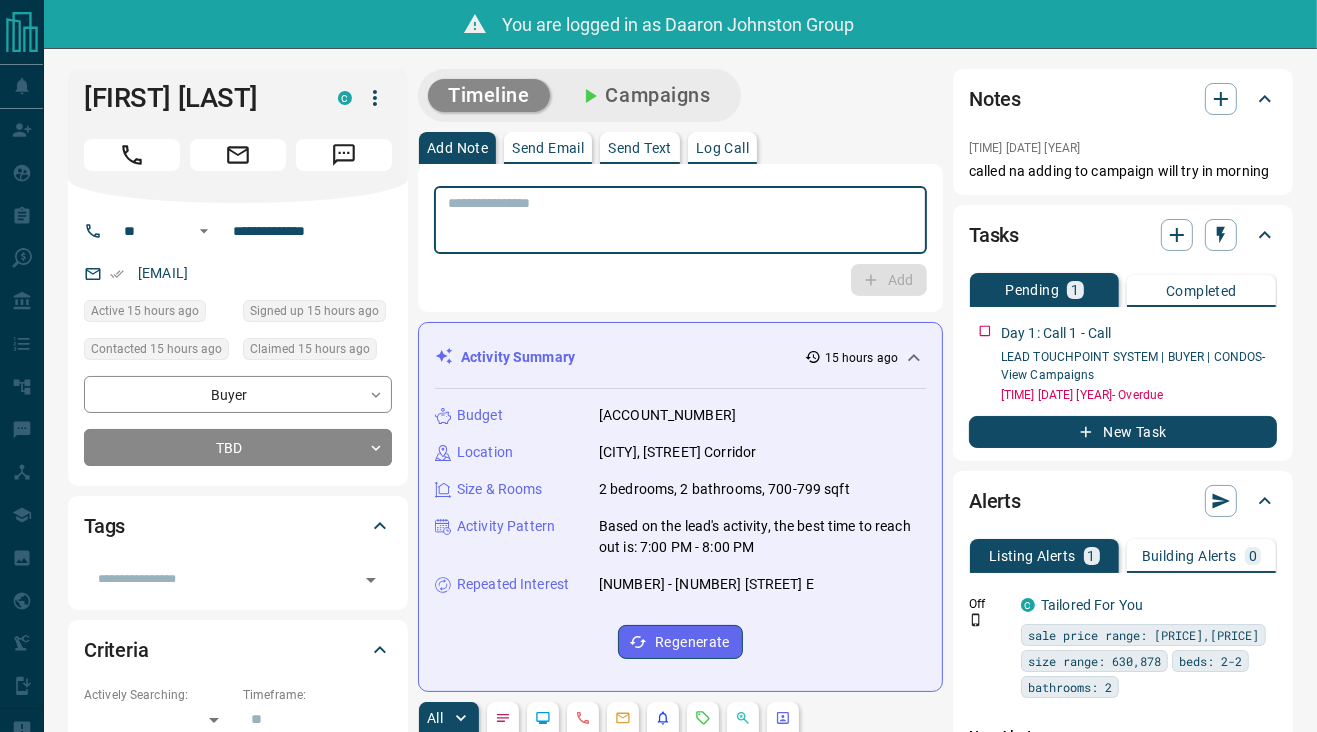 paste on "**********" 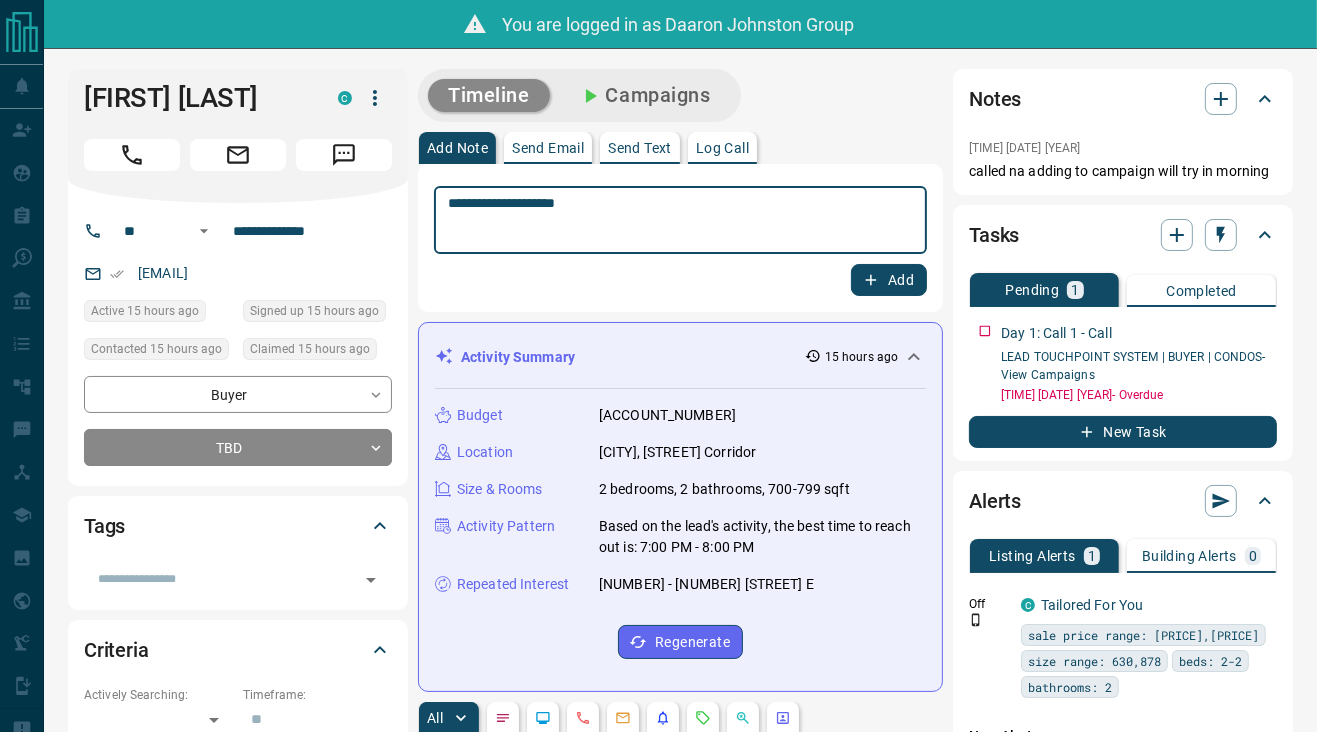 type on "**********" 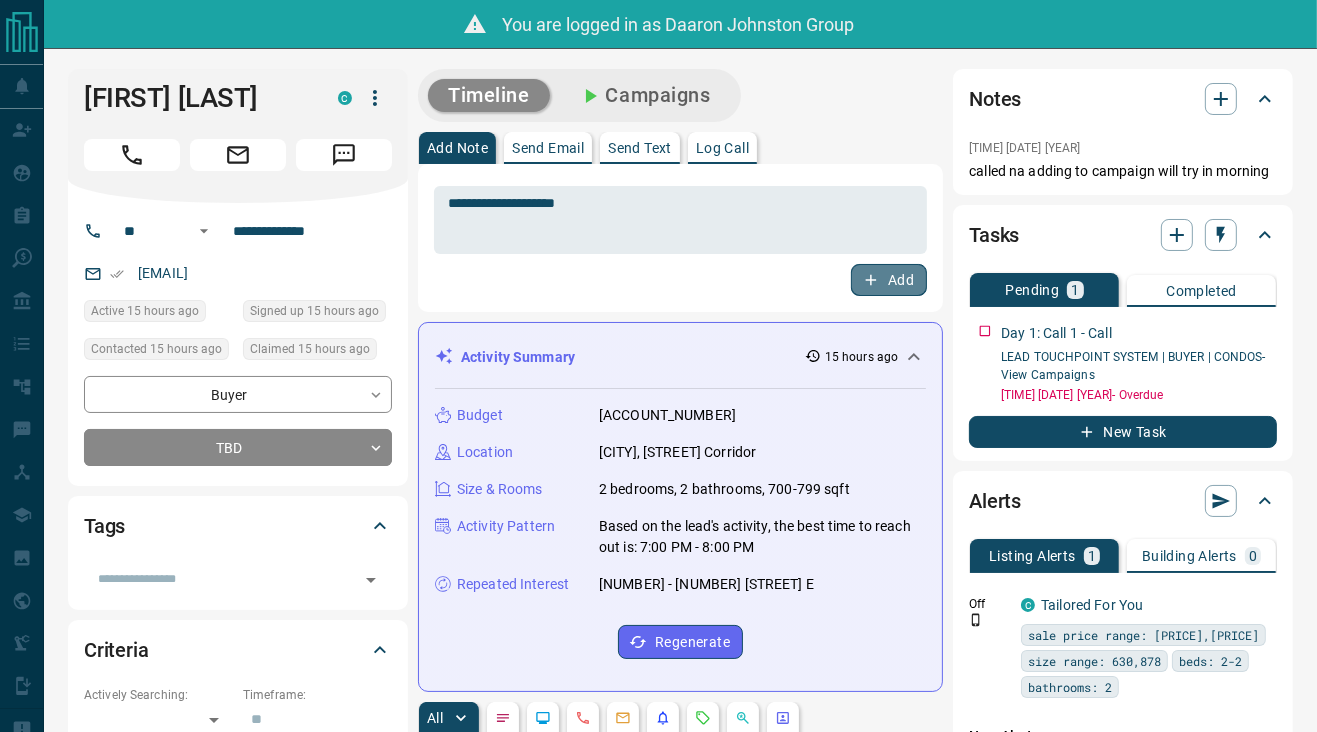 click on "Add" at bounding box center [889, 280] 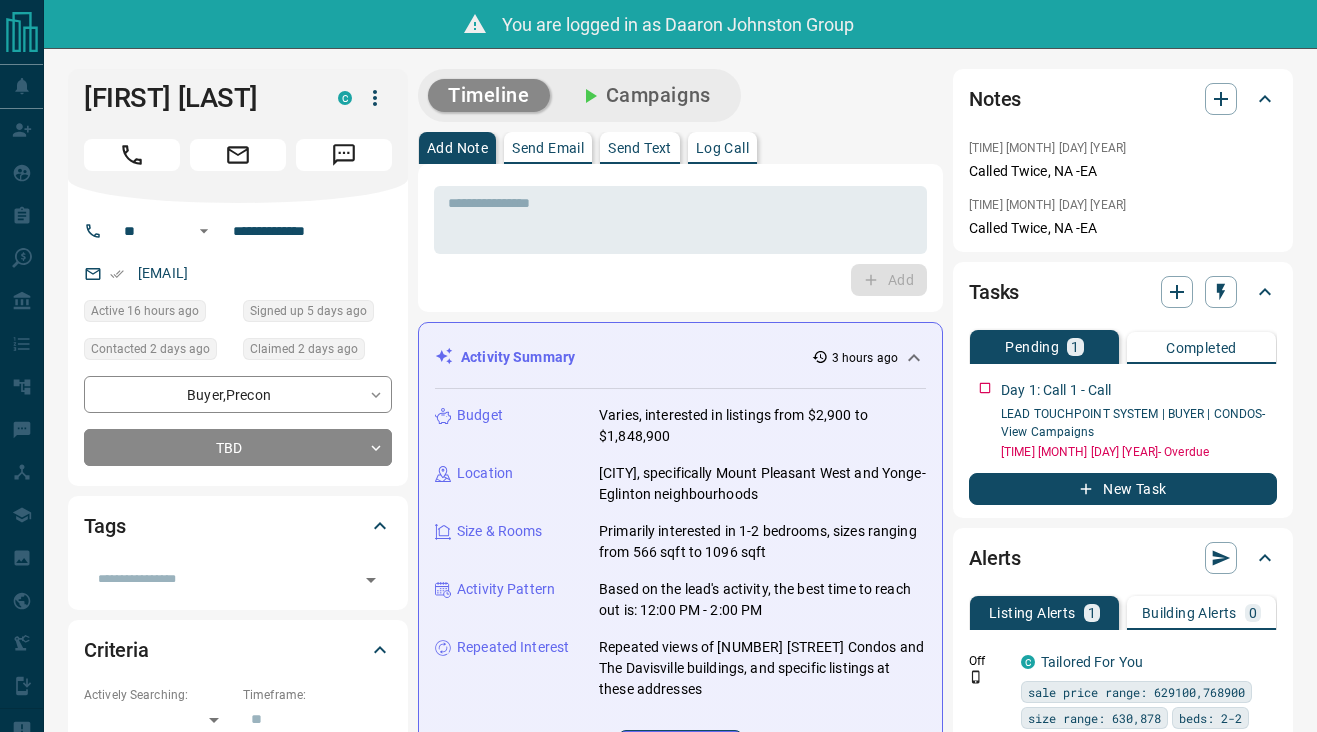 scroll, scrollTop: 0, scrollLeft: 0, axis: both 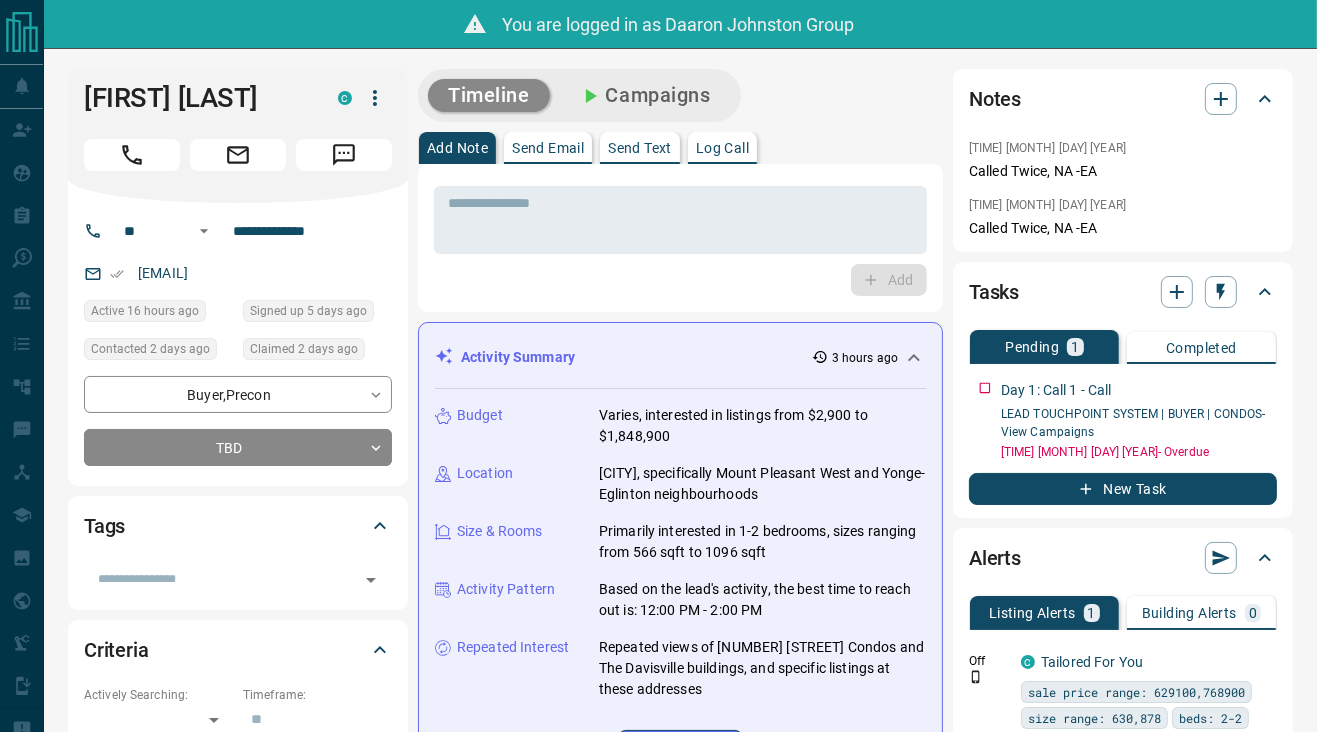 click on "Add Note Send Email Send Text Log Call" at bounding box center (680, 148) 